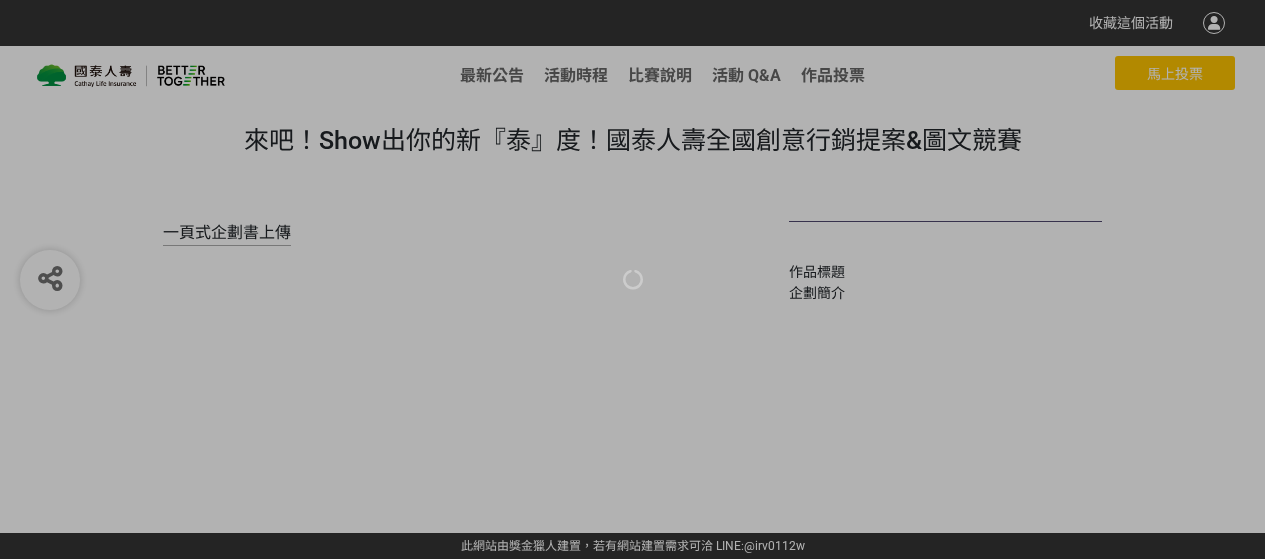 scroll, scrollTop: 0, scrollLeft: 0, axis: both 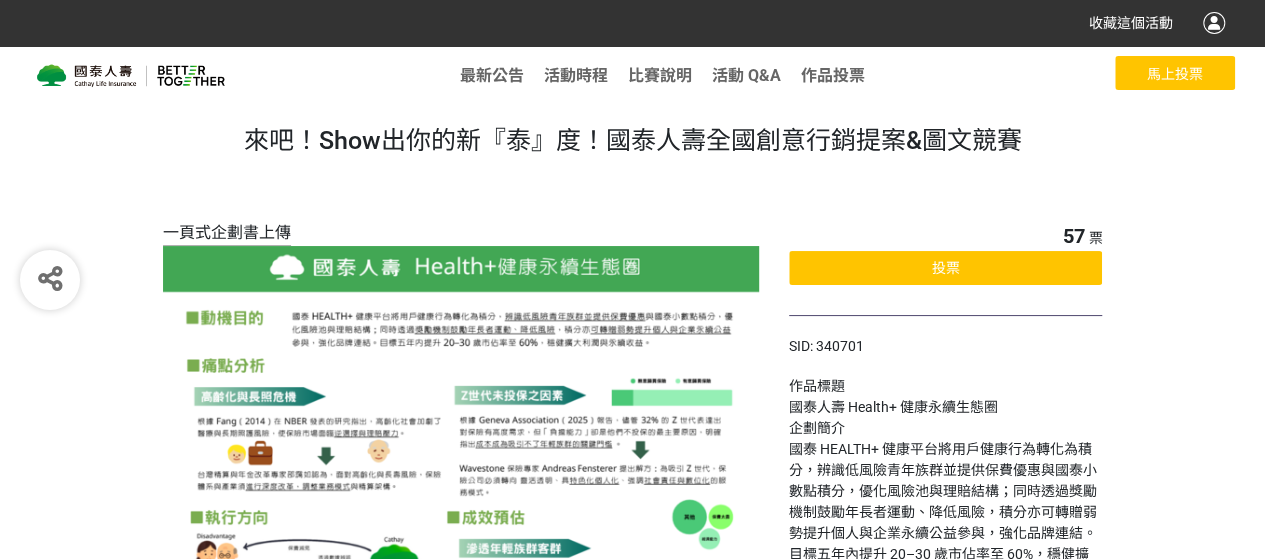 click on "投票" 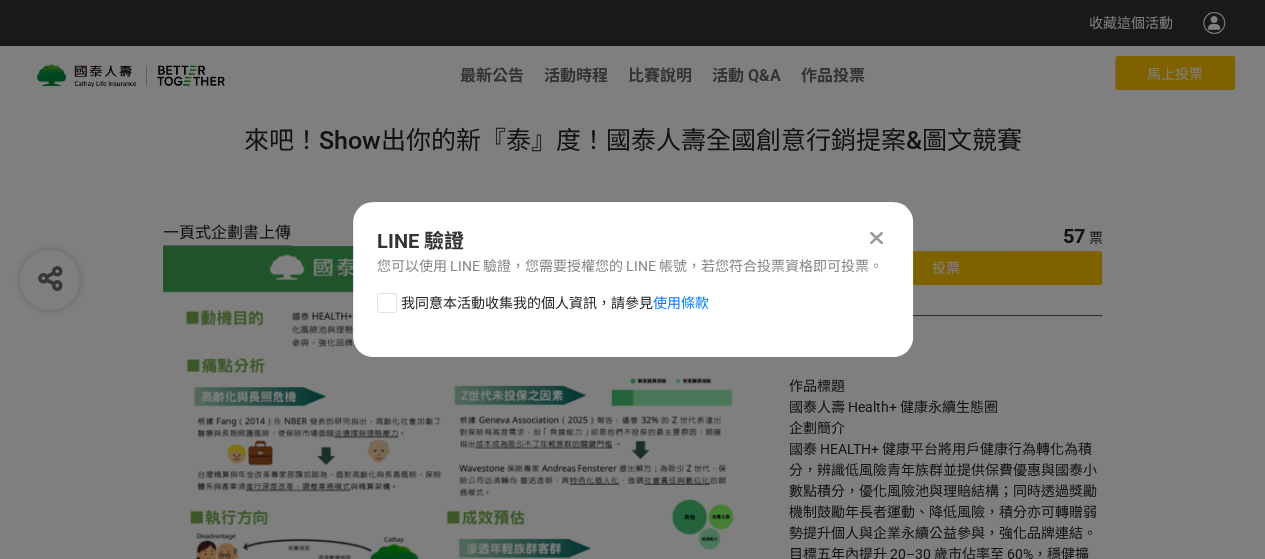 click at bounding box center (876, 238) 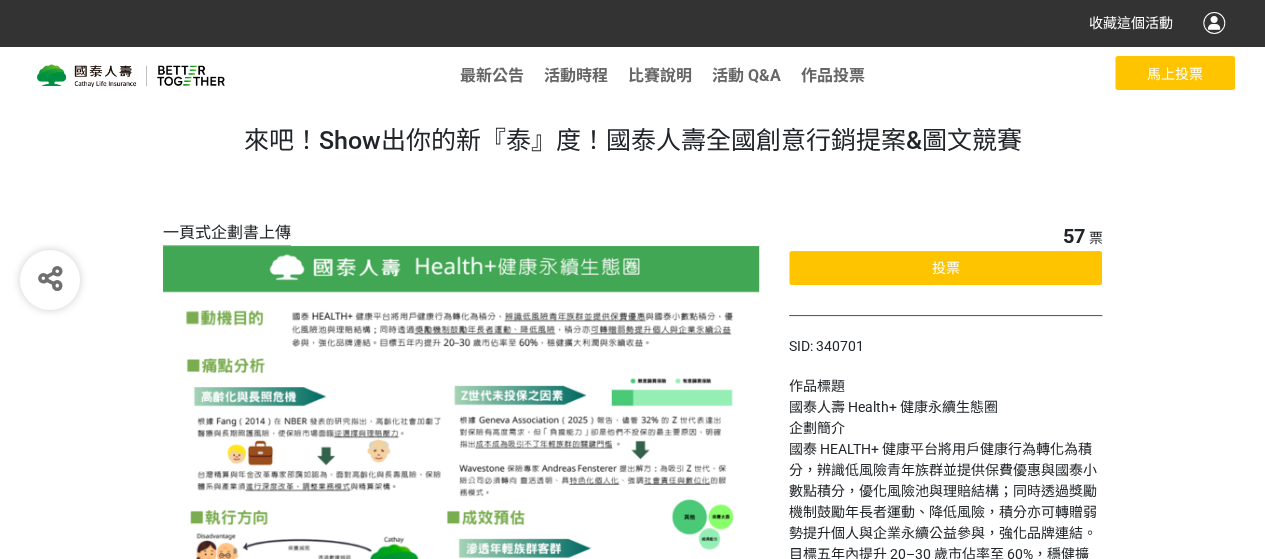 click on "投票" 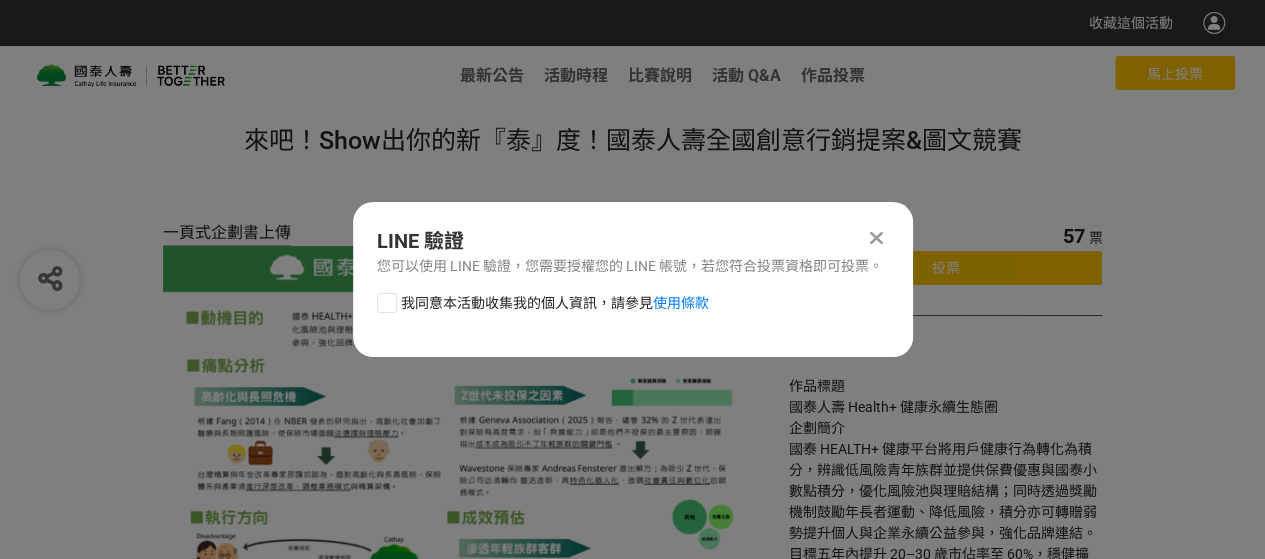 click at bounding box center [876, 238] 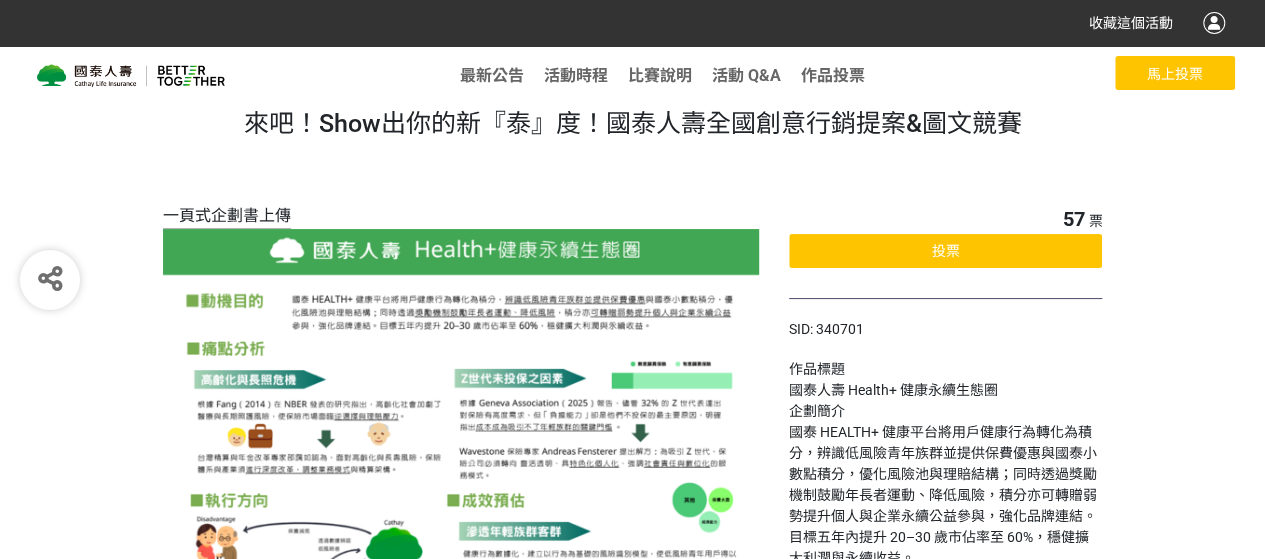 scroll, scrollTop: 0, scrollLeft: 0, axis: both 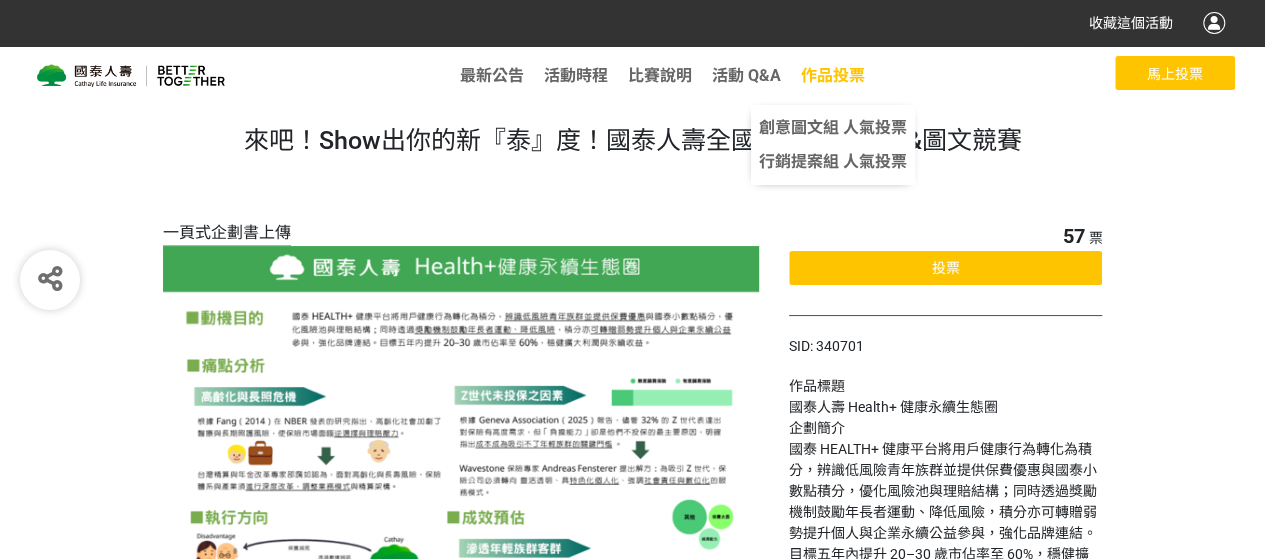 click on "作品投票" at bounding box center [833, 75] 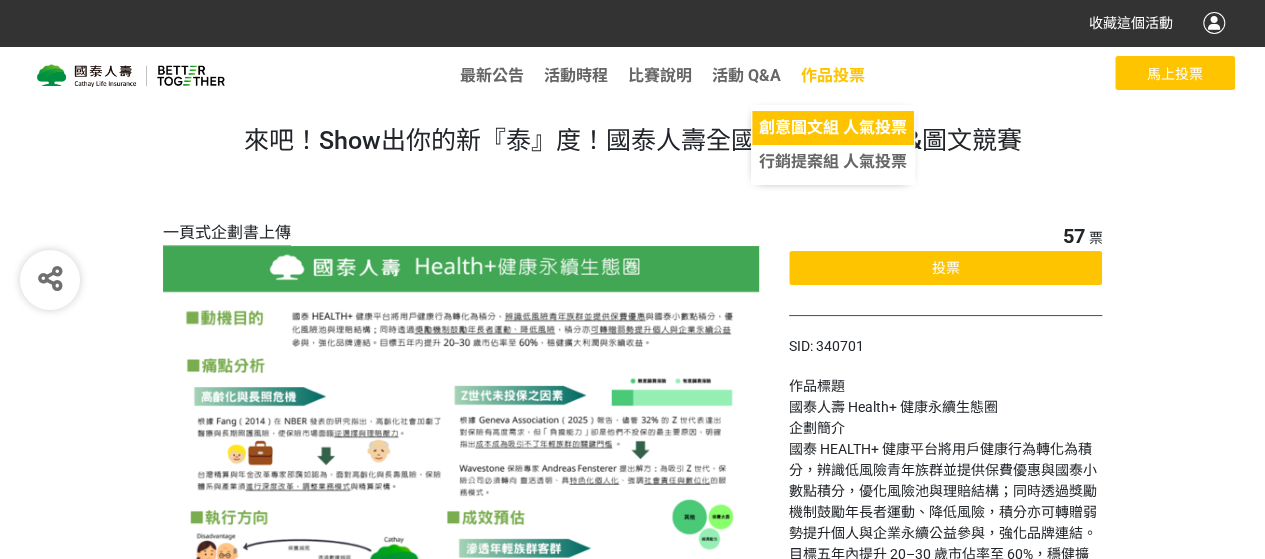 click on "創意圖文組 人氣投票" at bounding box center [833, 127] 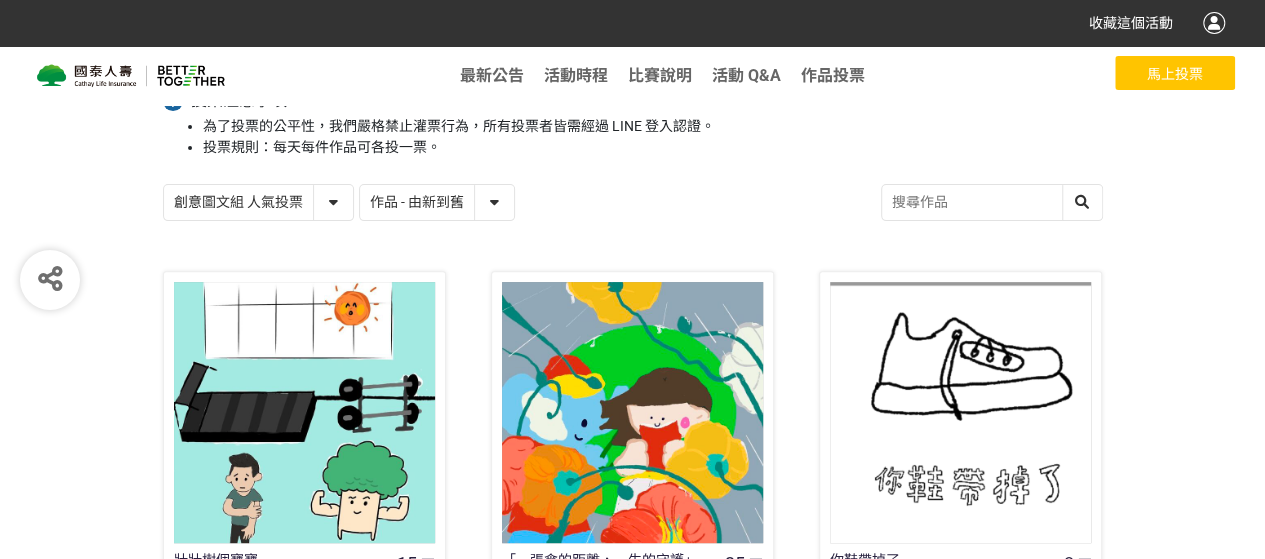 scroll, scrollTop: 0, scrollLeft: 0, axis: both 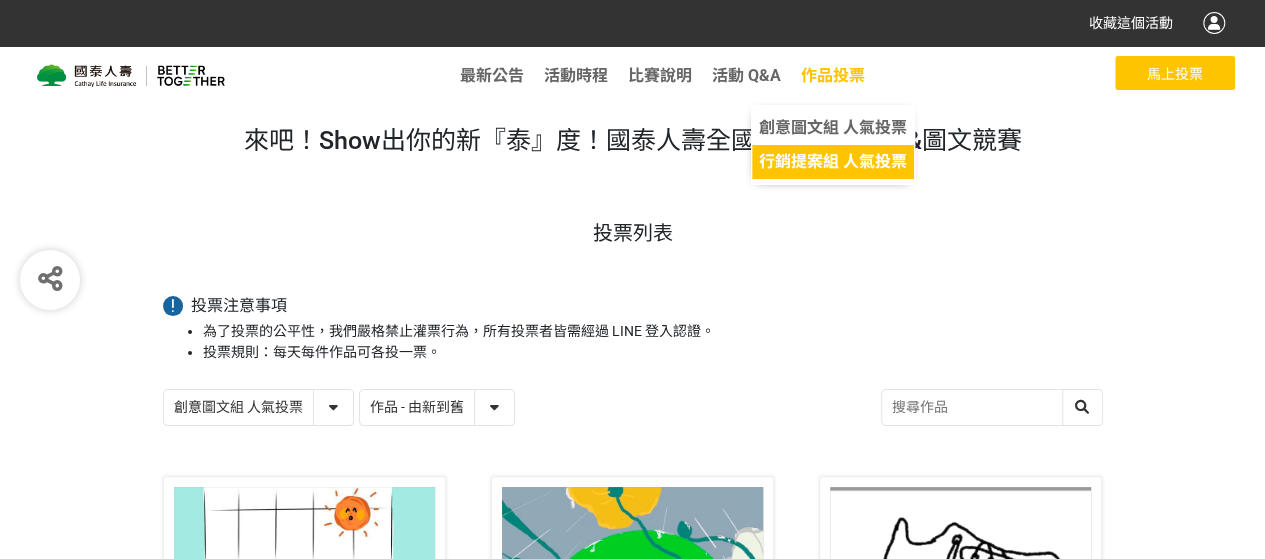 click on "行銷提案組 人氣投票" at bounding box center (833, 161) 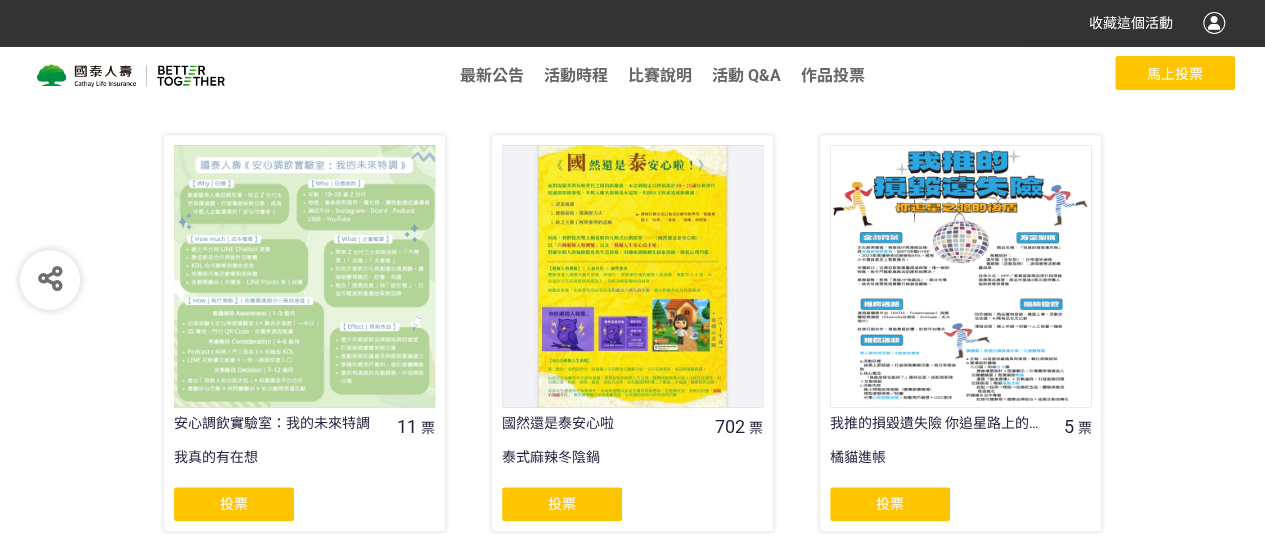 scroll, scrollTop: 800, scrollLeft: 0, axis: vertical 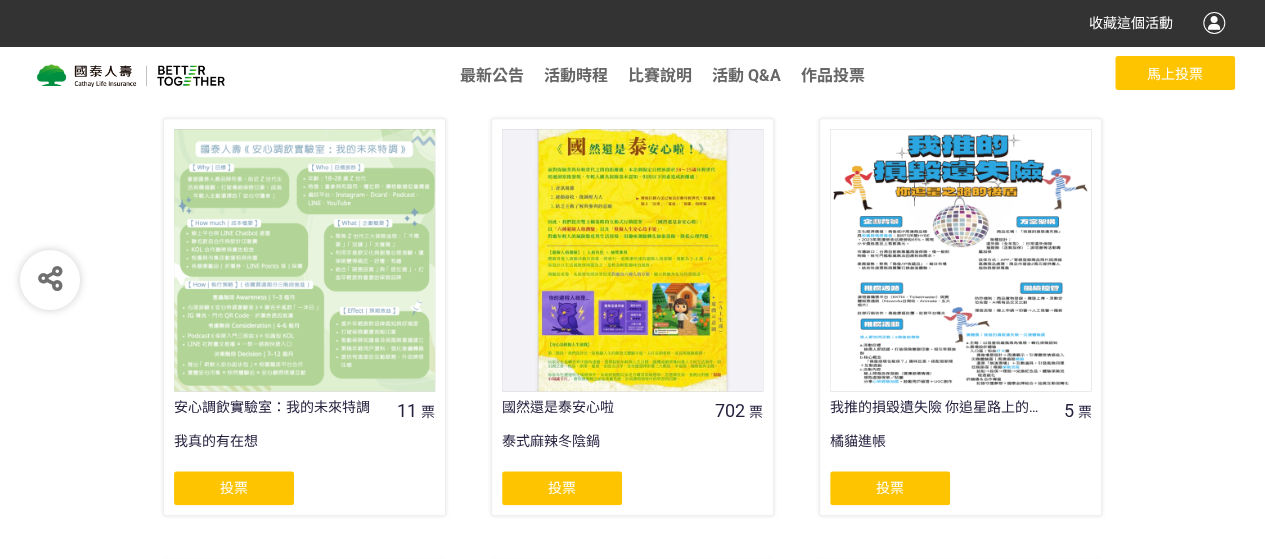 click at bounding box center [632, 259] 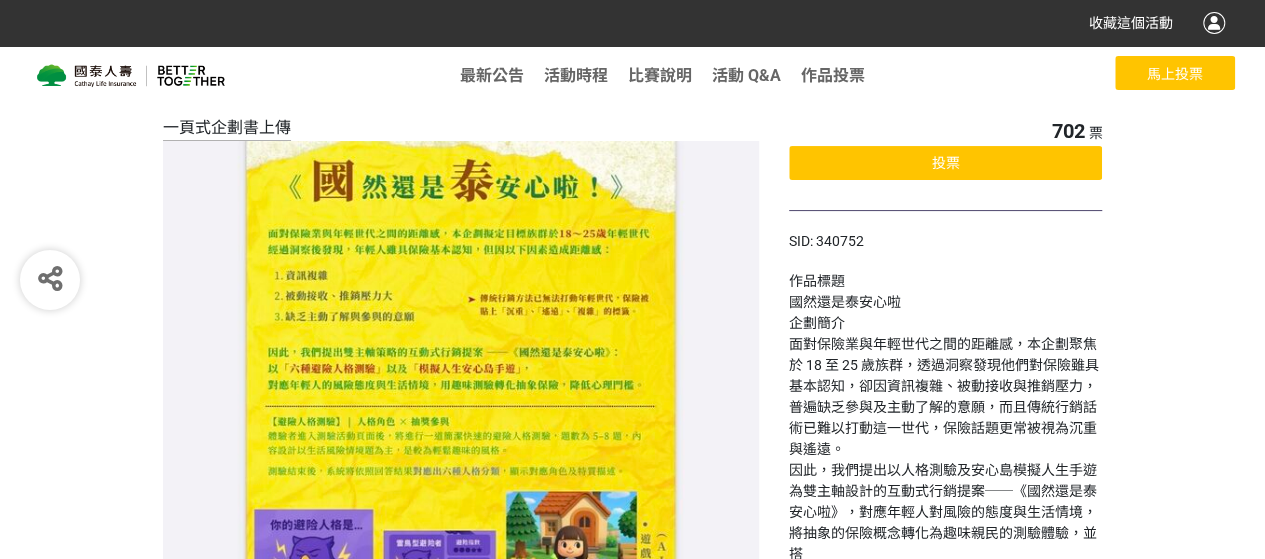 scroll, scrollTop: 0, scrollLeft: 0, axis: both 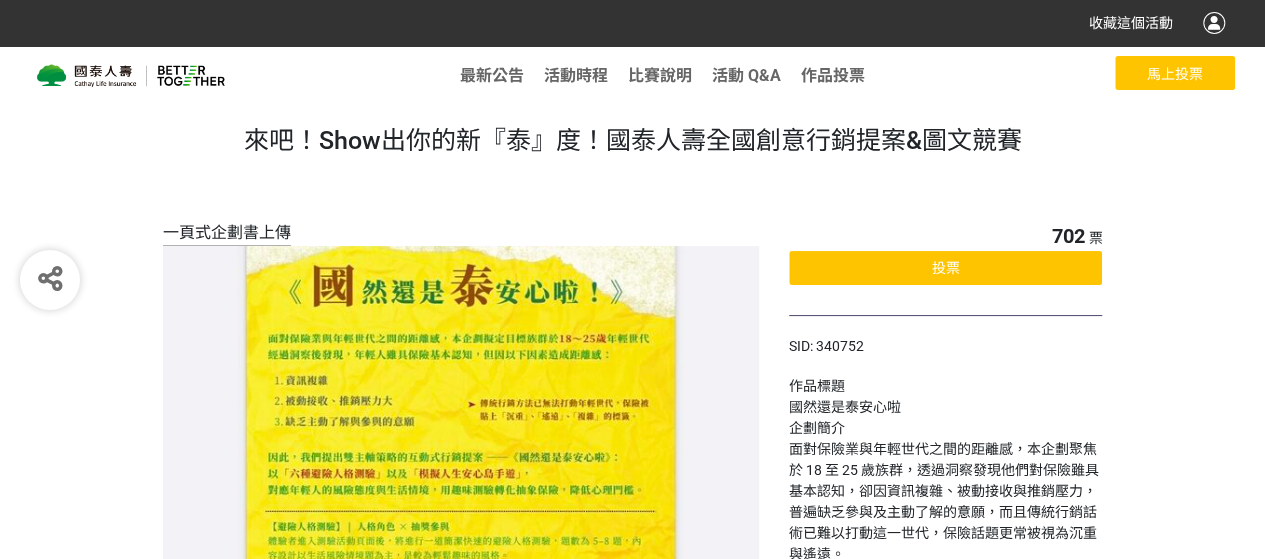 select on "13115" 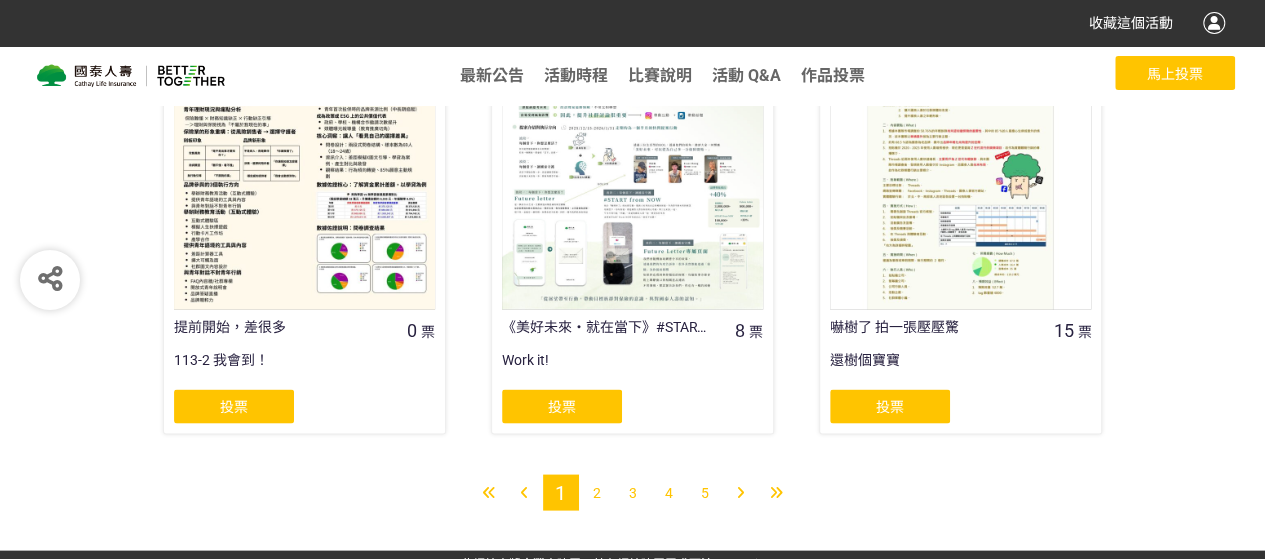 scroll, scrollTop: 1782, scrollLeft: 0, axis: vertical 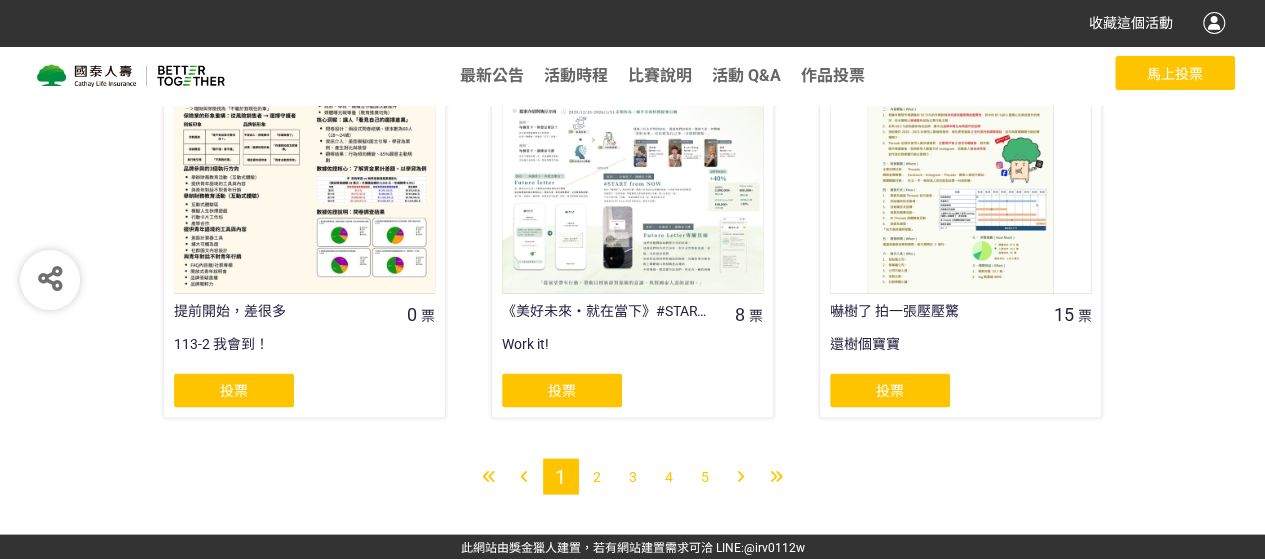 click on "2" at bounding box center (597, 476) 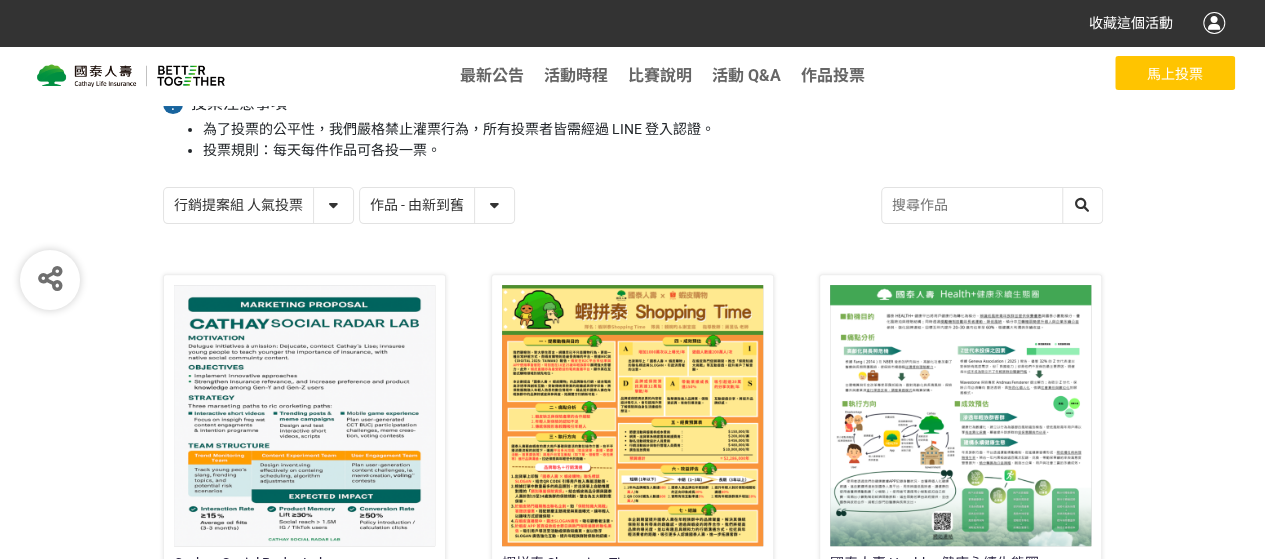 scroll, scrollTop: 400, scrollLeft: 0, axis: vertical 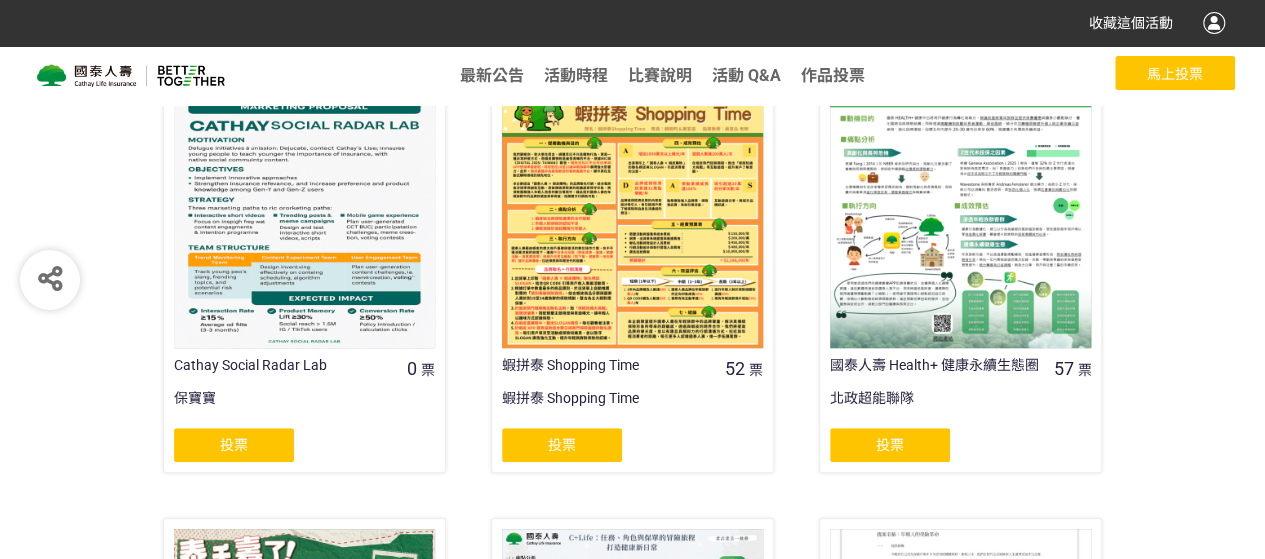click at bounding box center [632, 217] 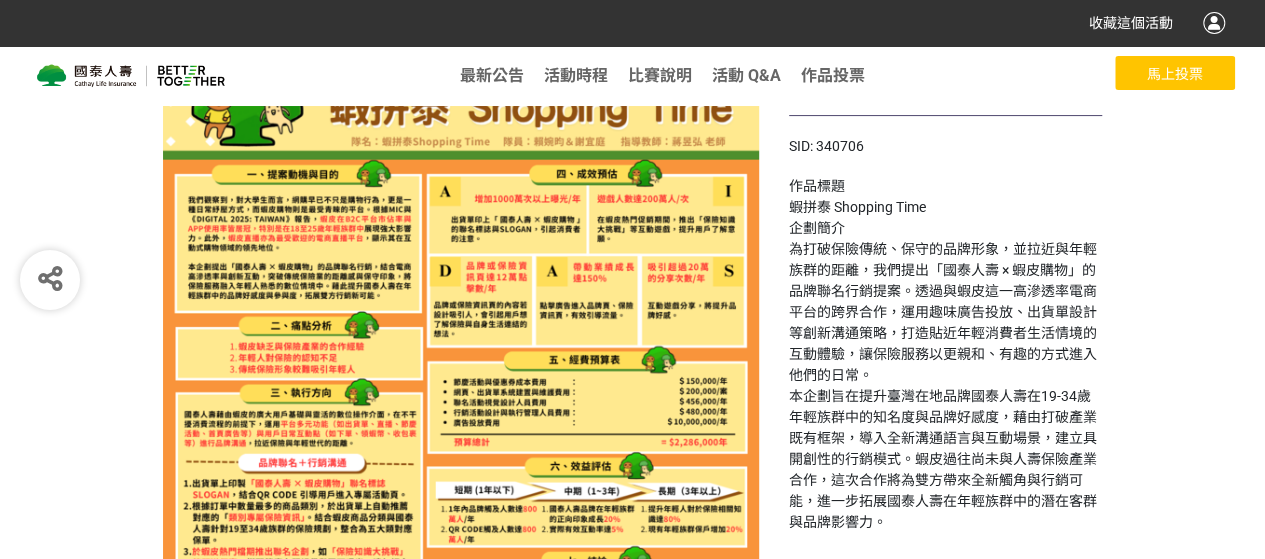 scroll, scrollTop: 389, scrollLeft: 0, axis: vertical 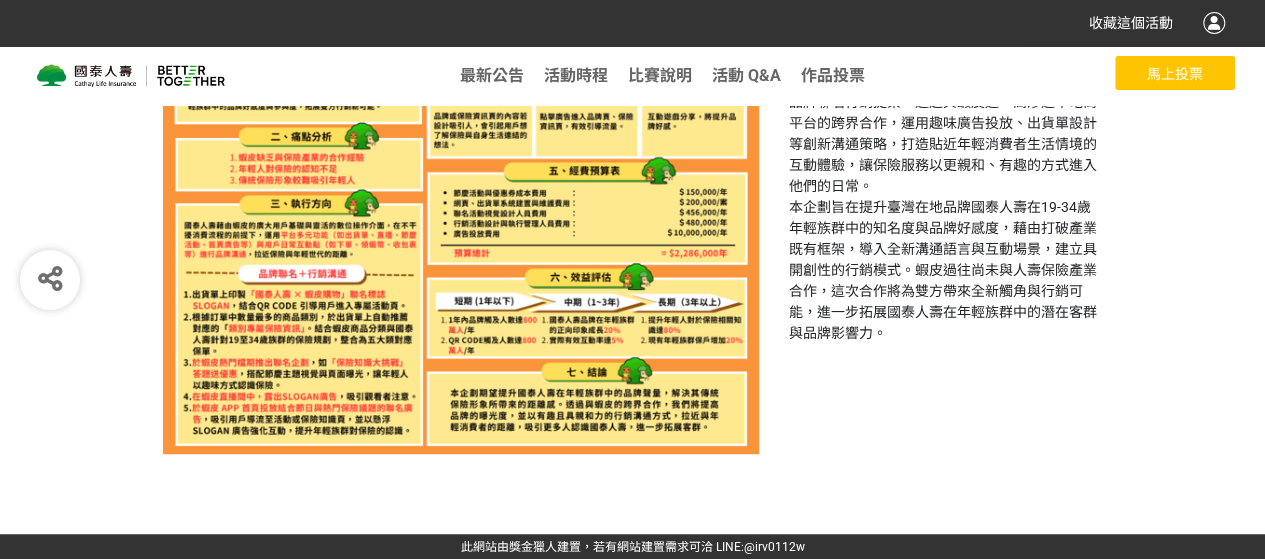 select on "13115" 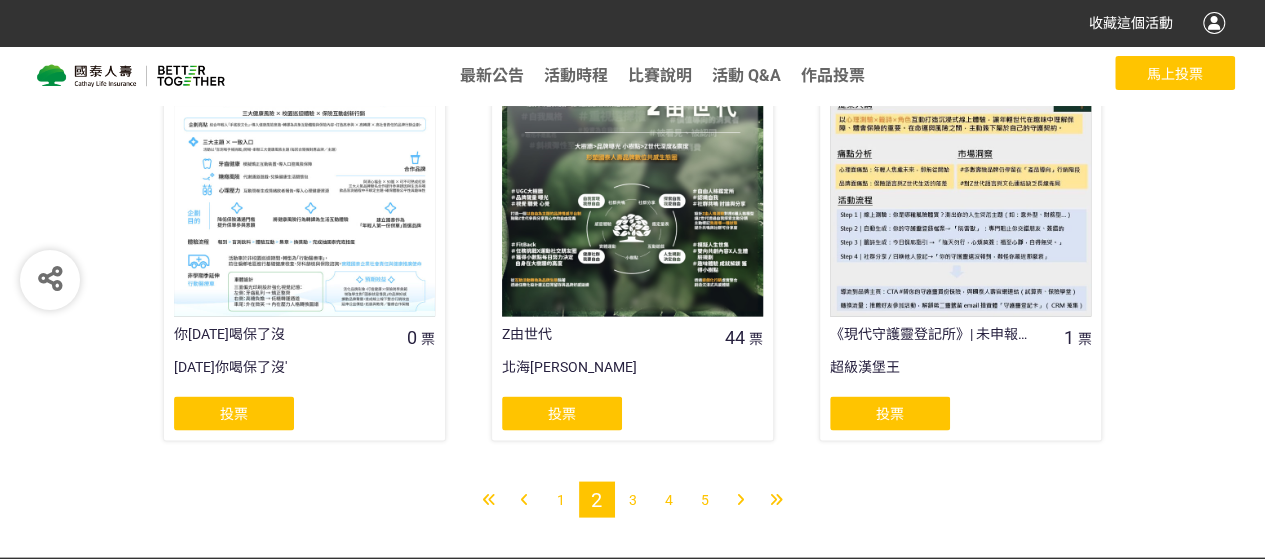 scroll, scrollTop: 1782, scrollLeft: 0, axis: vertical 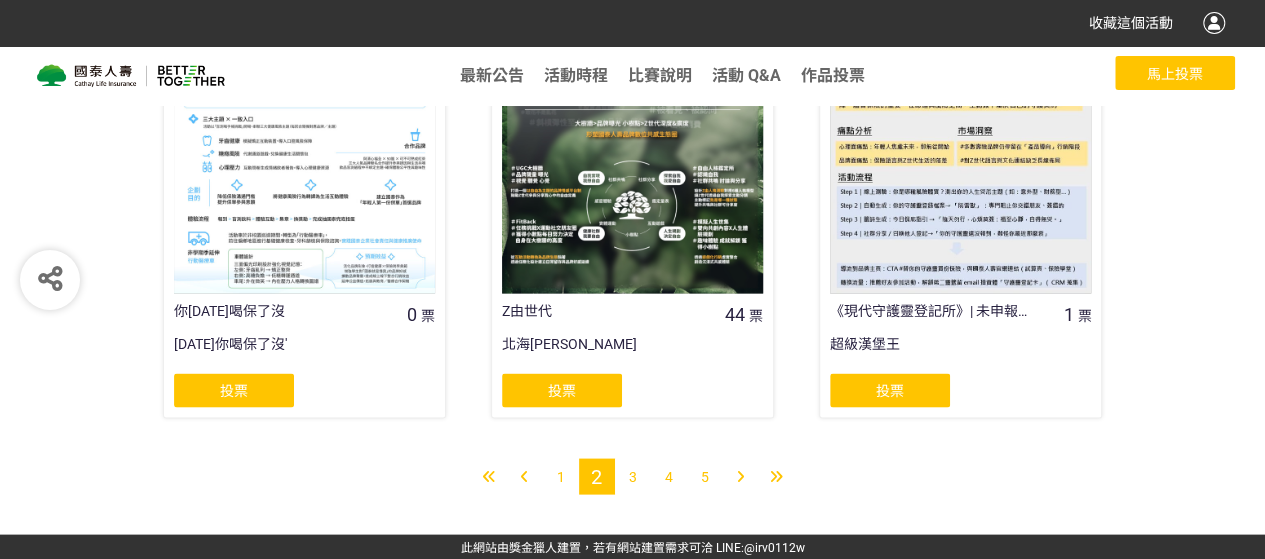 click on "3" at bounding box center (633, 476) 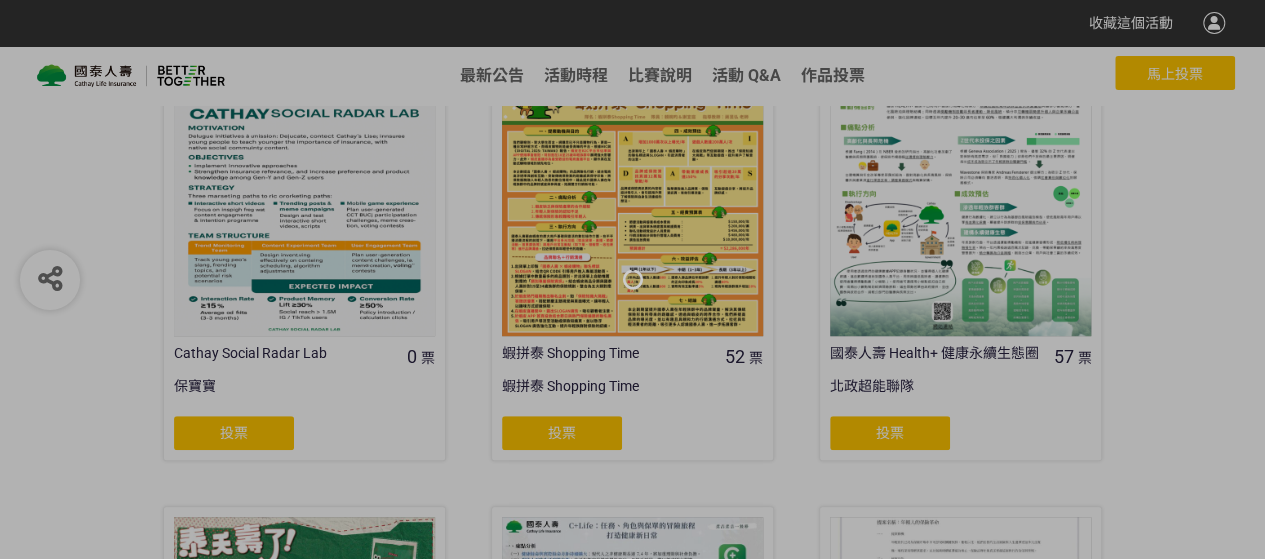 scroll, scrollTop: 0, scrollLeft: 0, axis: both 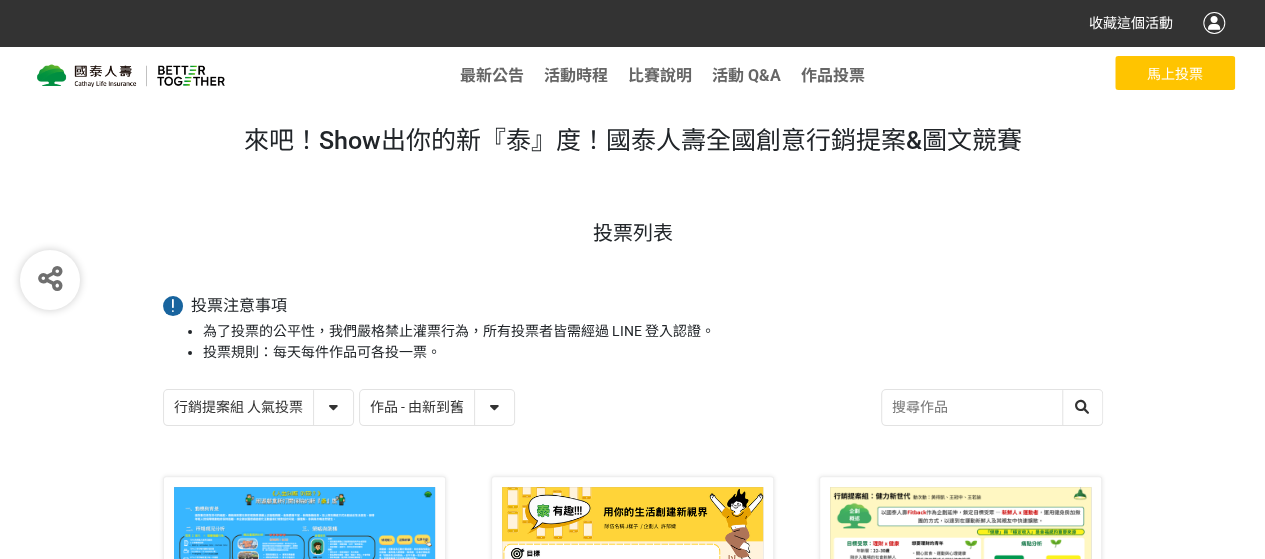 click on "創意圖文組 人氣投票 行銷提案組 人氣投票" at bounding box center (258, 407) 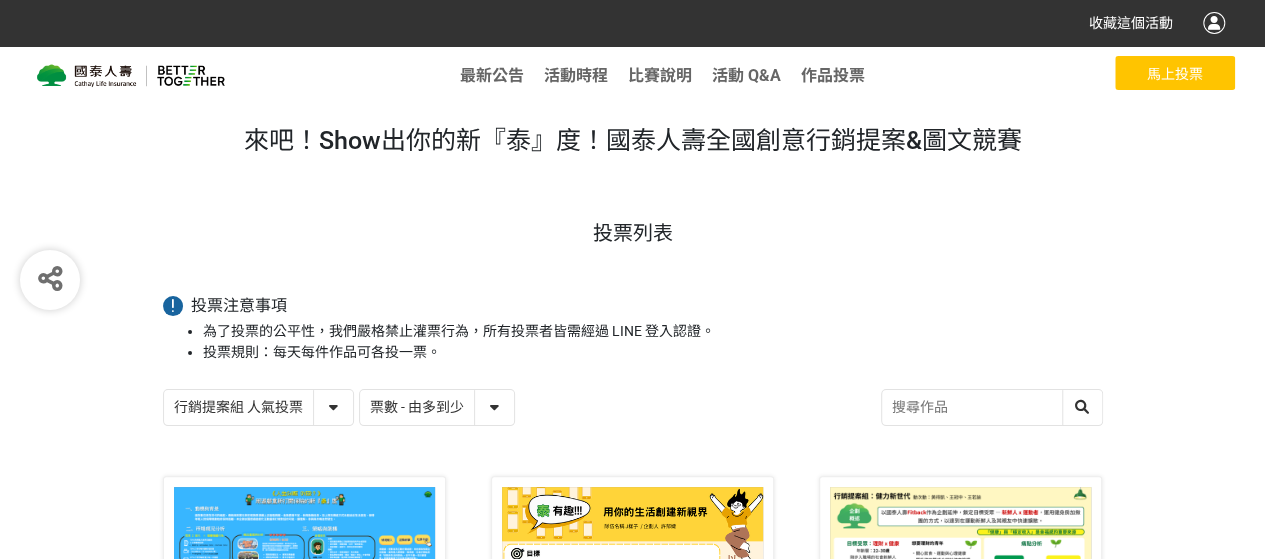 click on "作品 - 由新到舊 作品 - 由舊到新 票數 - 由多到少 票數 - 由少到多" at bounding box center (437, 407) 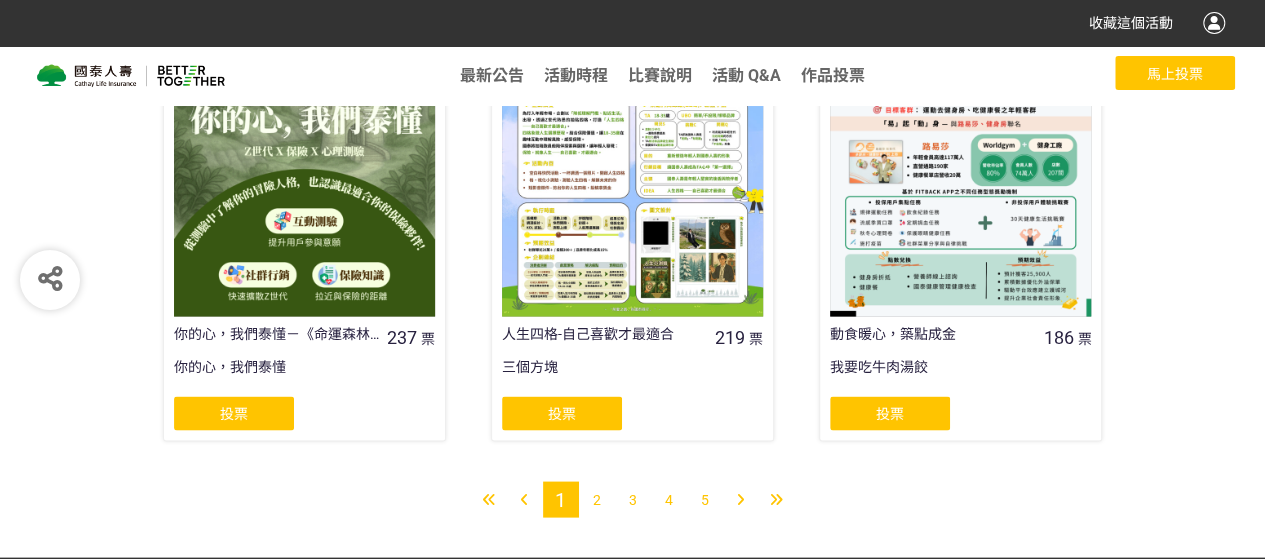 scroll, scrollTop: 1782, scrollLeft: 0, axis: vertical 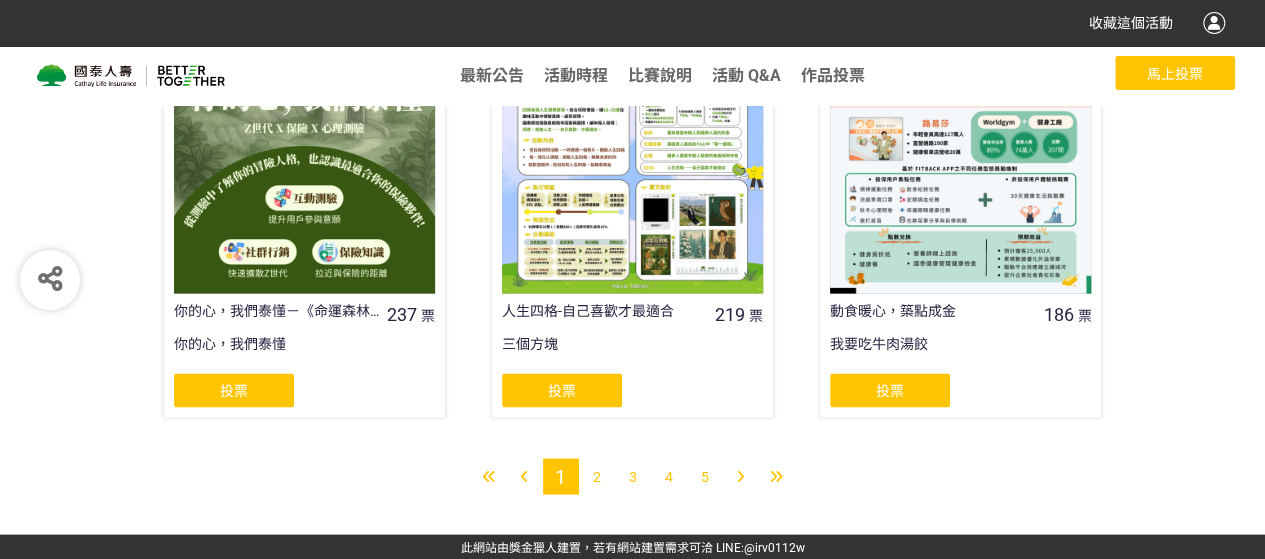 click on "2" at bounding box center (597, 476) 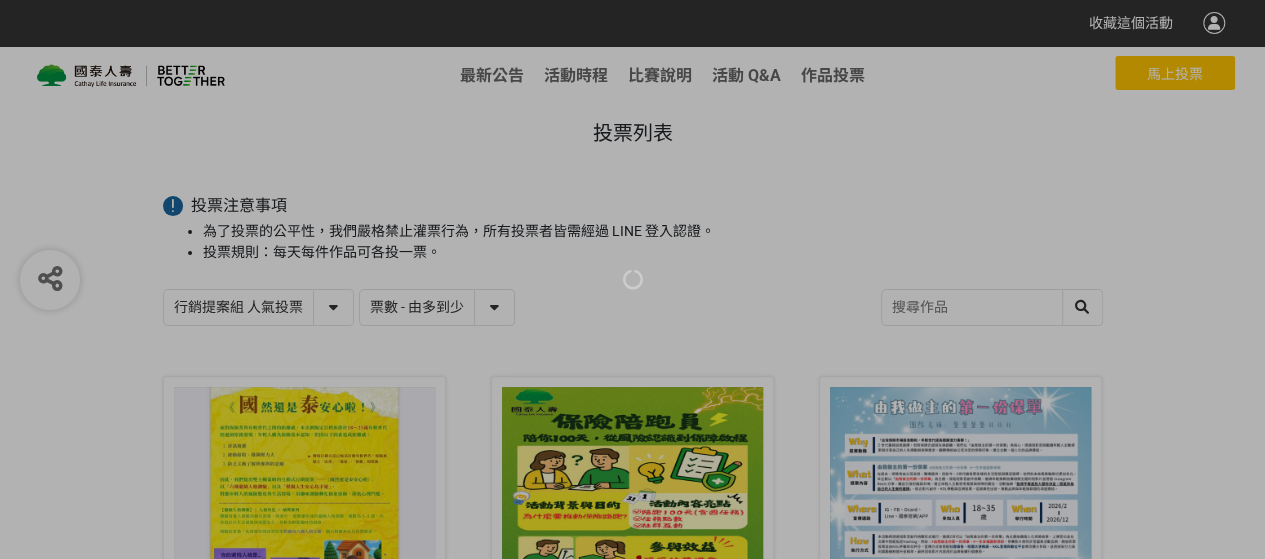 scroll, scrollTop: 0, scrollLeft: 0, axis: both 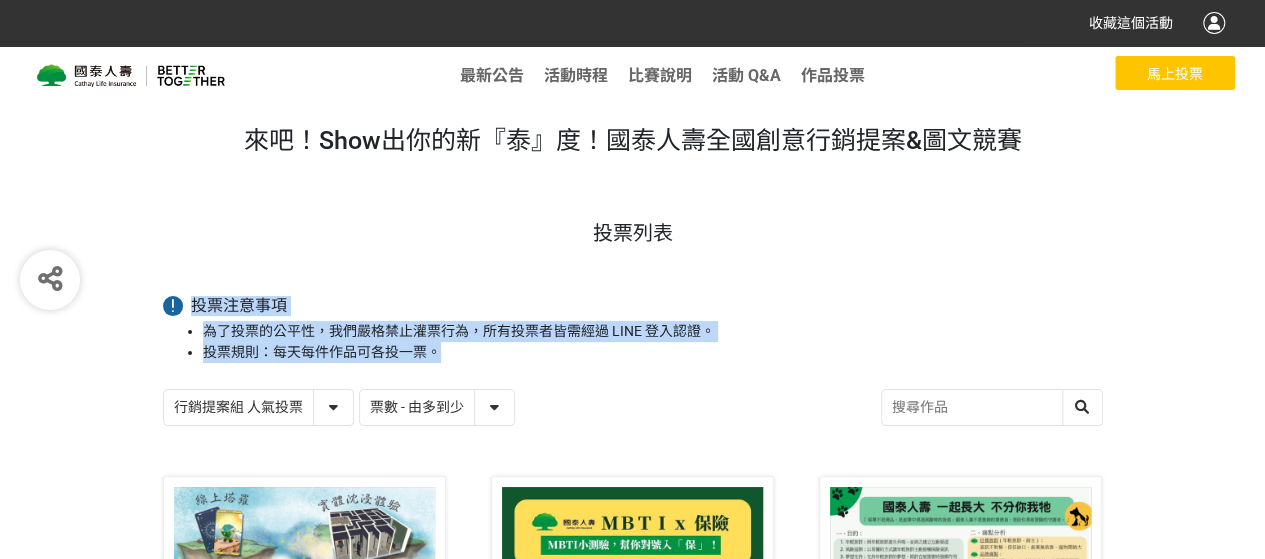 drag, startPoint x: 192, startPoint y: 304, endPoint x: 440, endPoint y: 357, distance: 253.60008 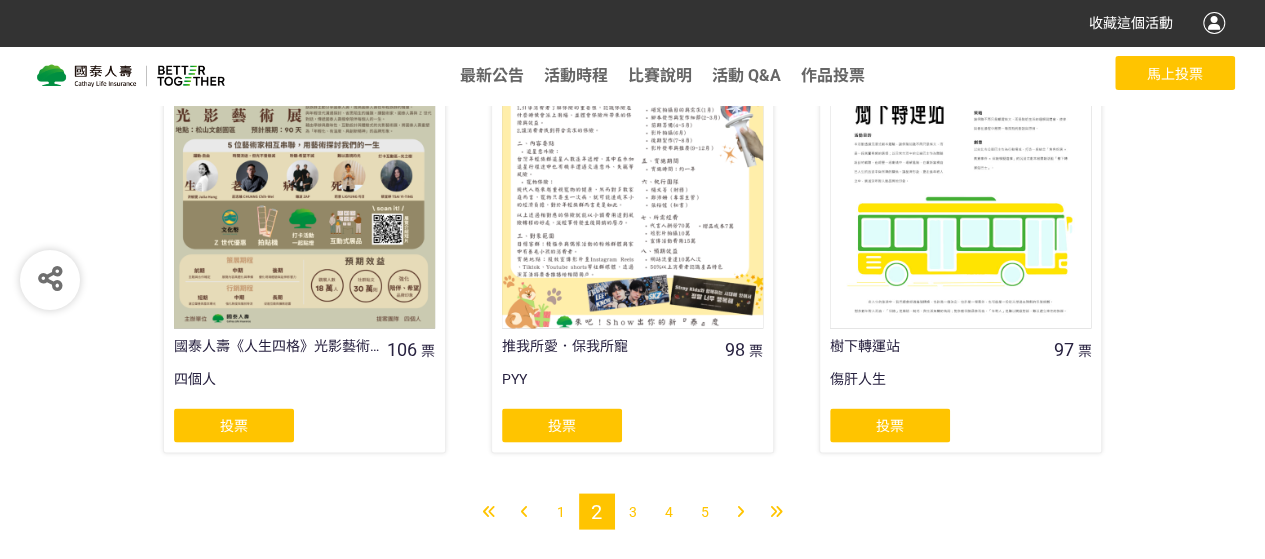 scroll, scrollTop: 1782, scrollLeft: 0, axis: vertical 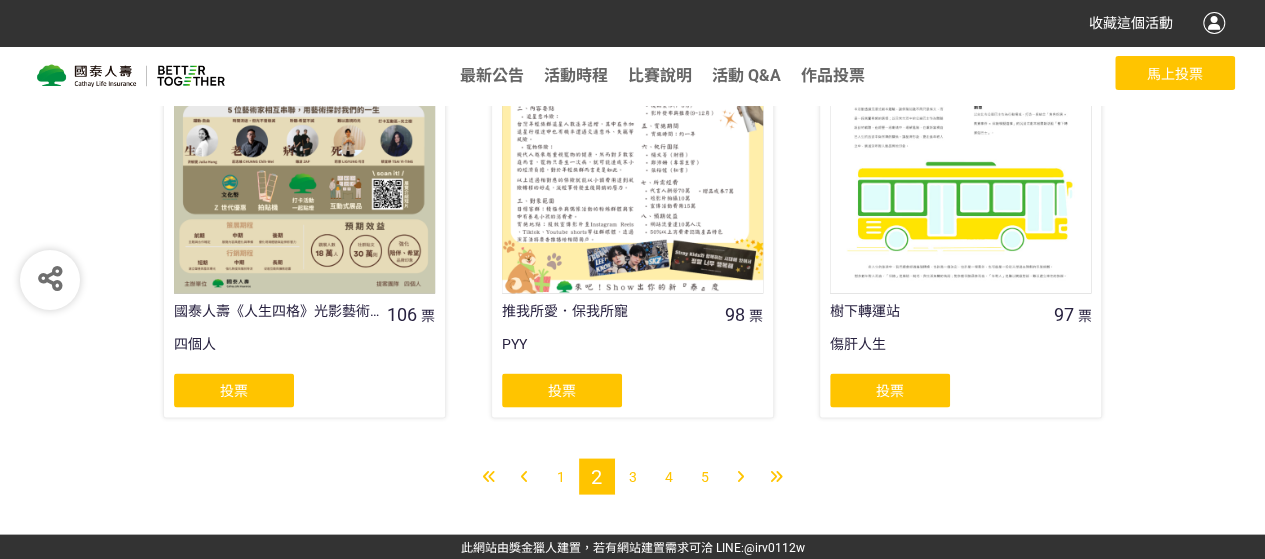 click on "3" at bounding box center [633, 476] 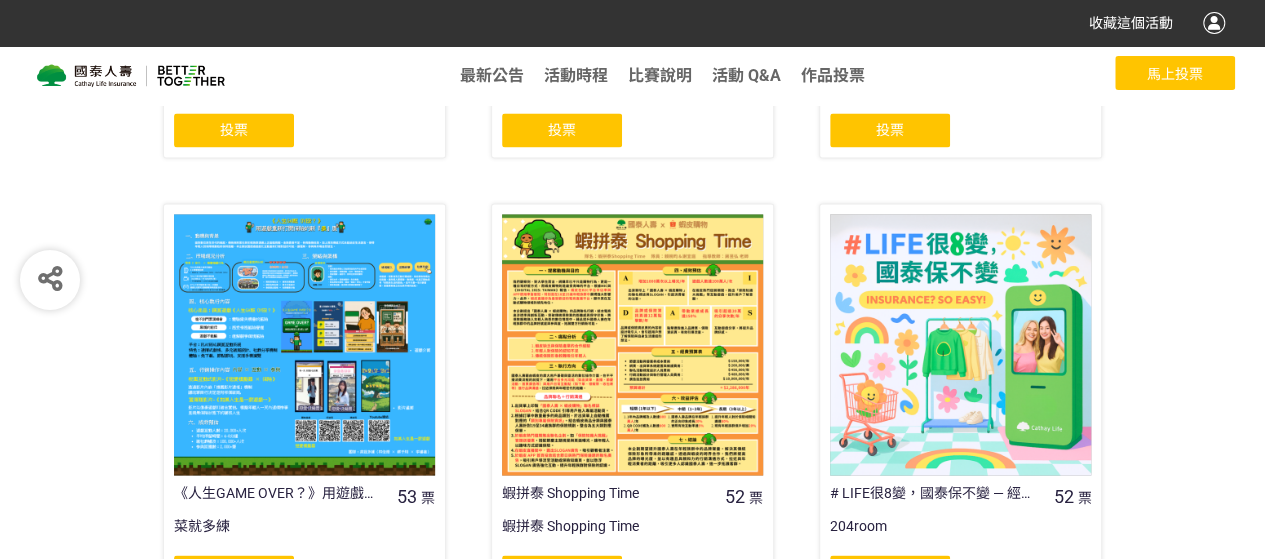 scroll, scrollTop: 1782, scrollLeft: 0, axis: vertical 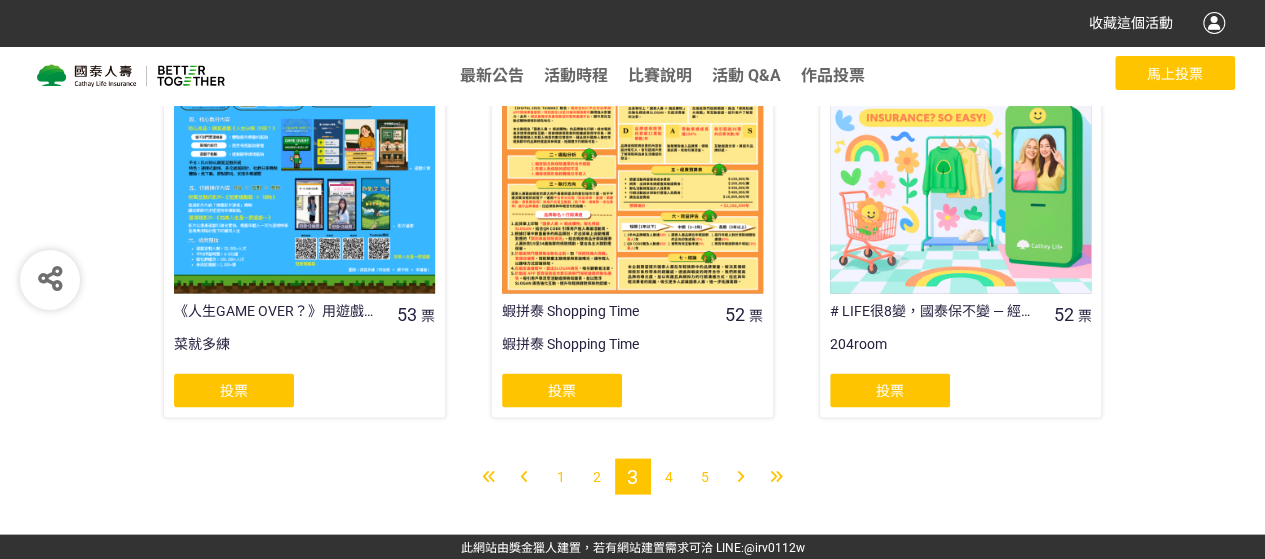 click on "4" at bounding box center (669, 476) 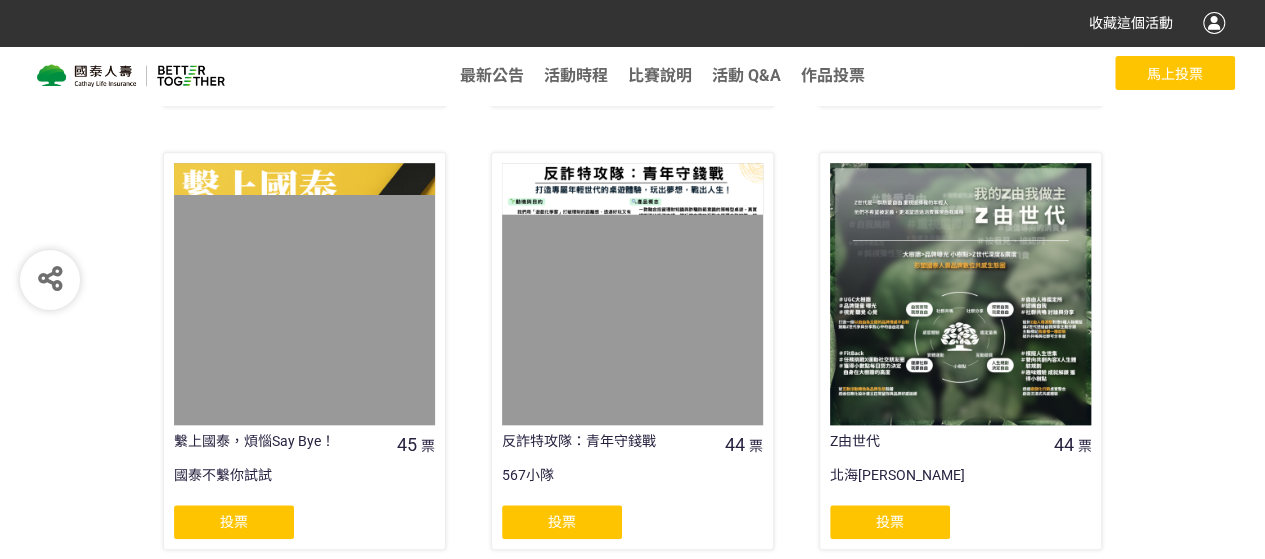 scroll, scrollTop: 800, scrollLeft: 0, axis: vertical 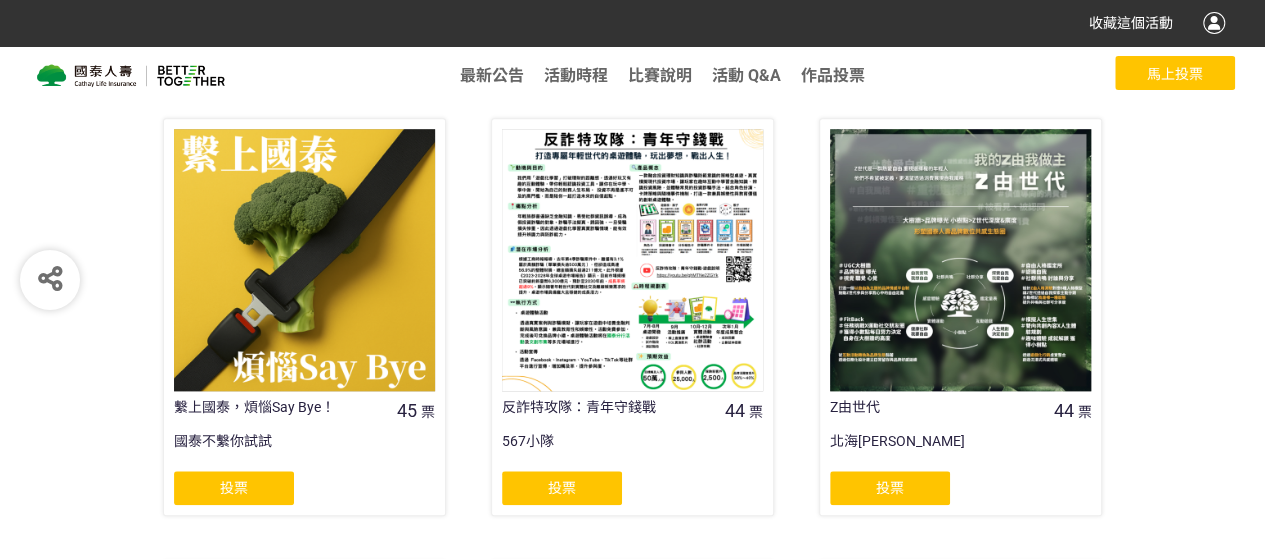 click at bounding box center (304, 259) 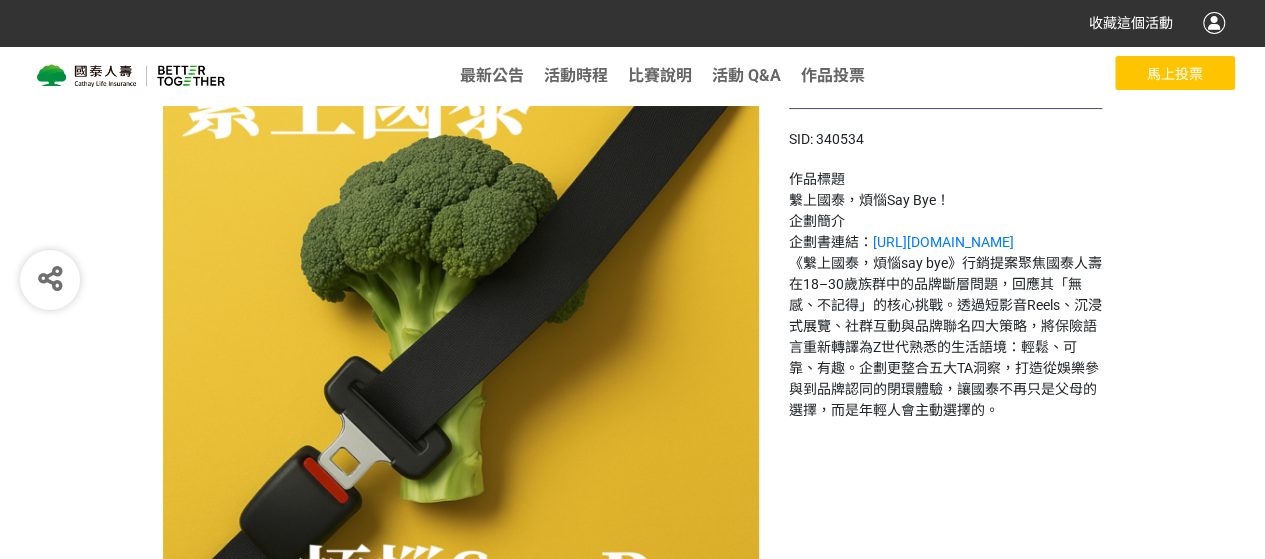 scroll, scrollTop: 189, scrollLeft: 0, axis: vertical 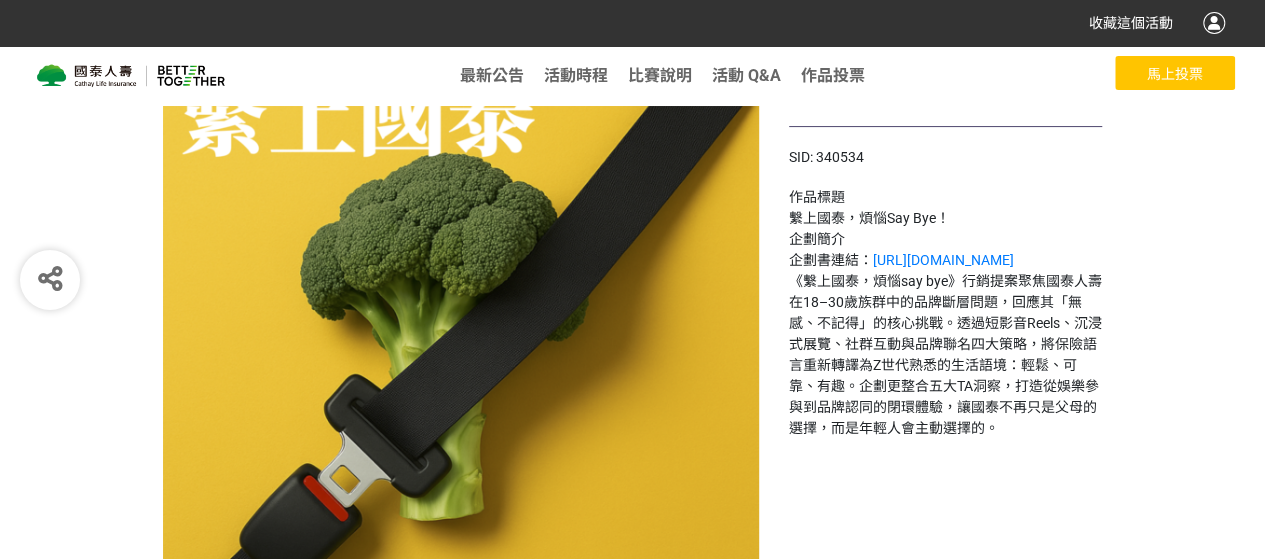 select on "13115" 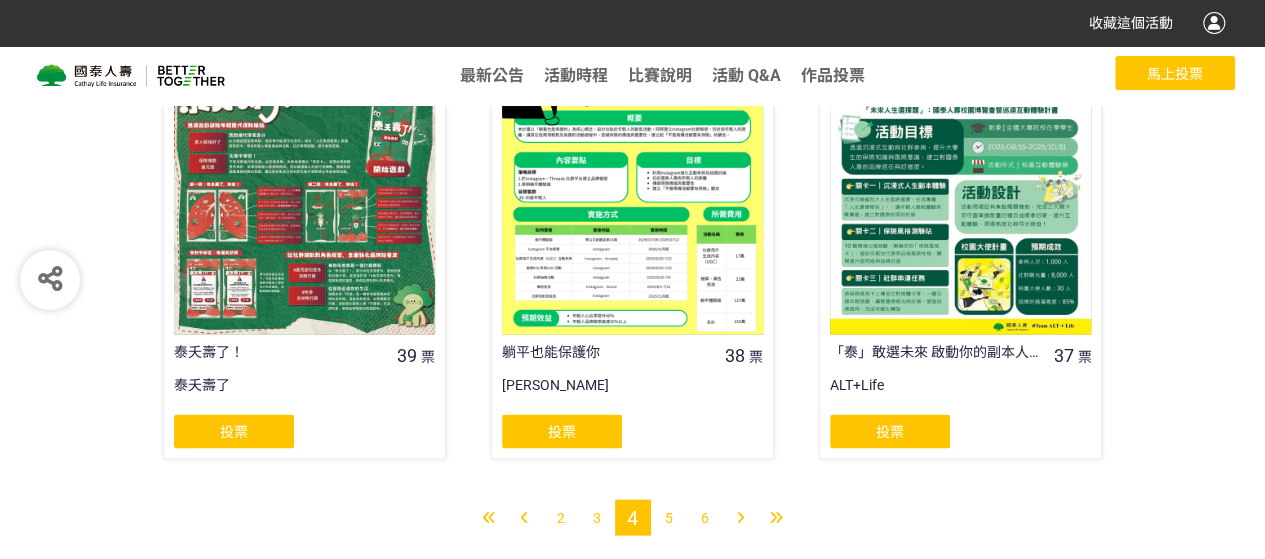 scroll, scrollTop: 1782, scrollLeft: 0, axis: vertical 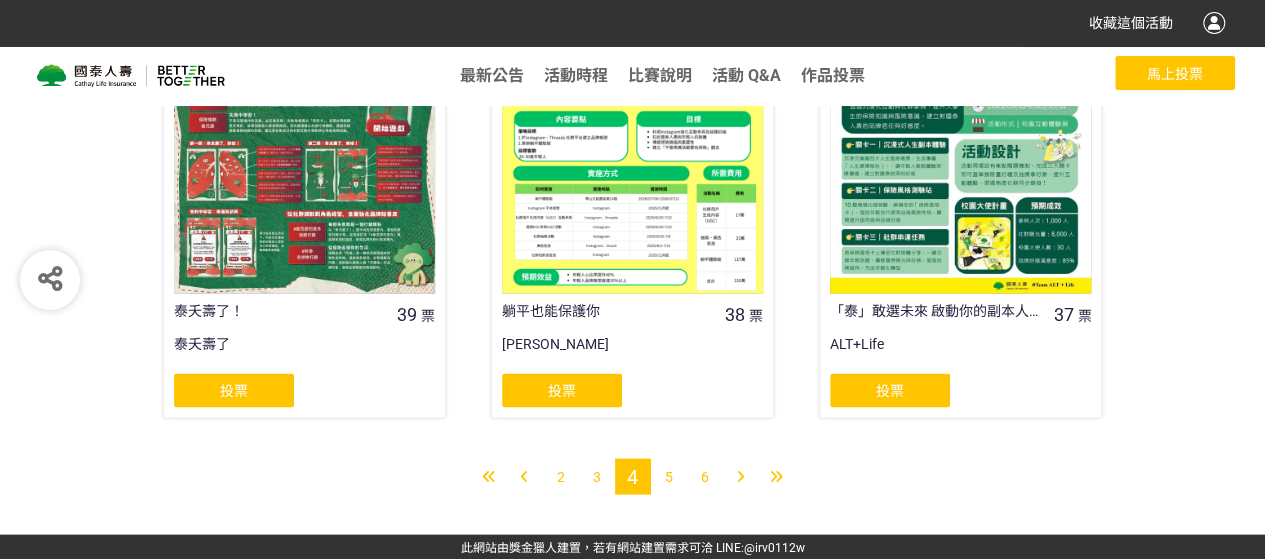 click on "5" at bounding box center (669, 476) 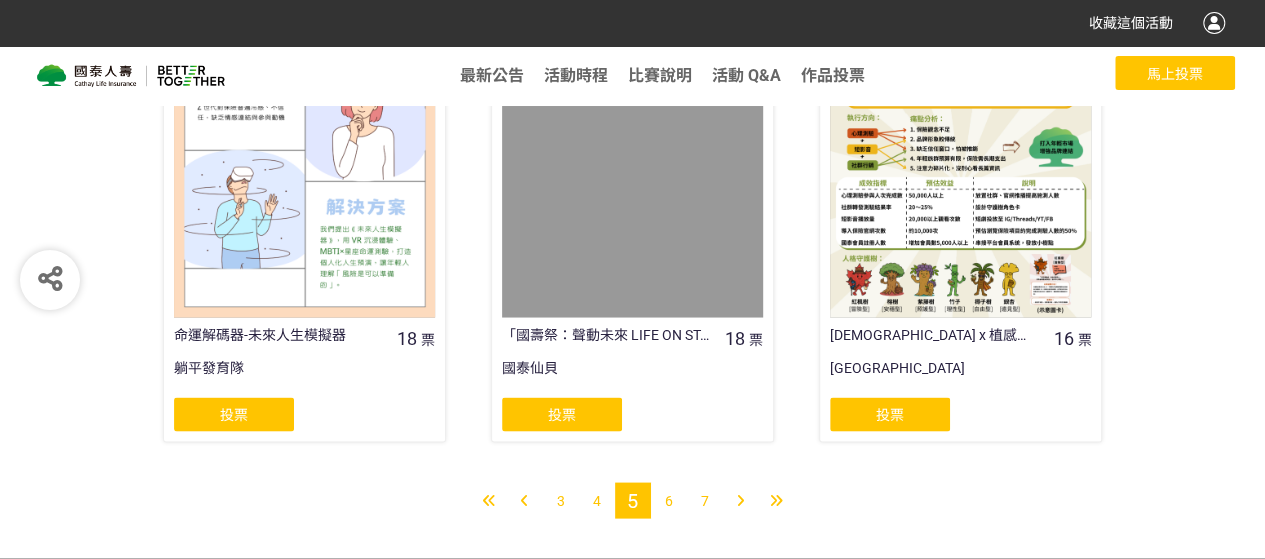 scroll, scrollTop: 1782, scrollLeft: 0, axis: vertical 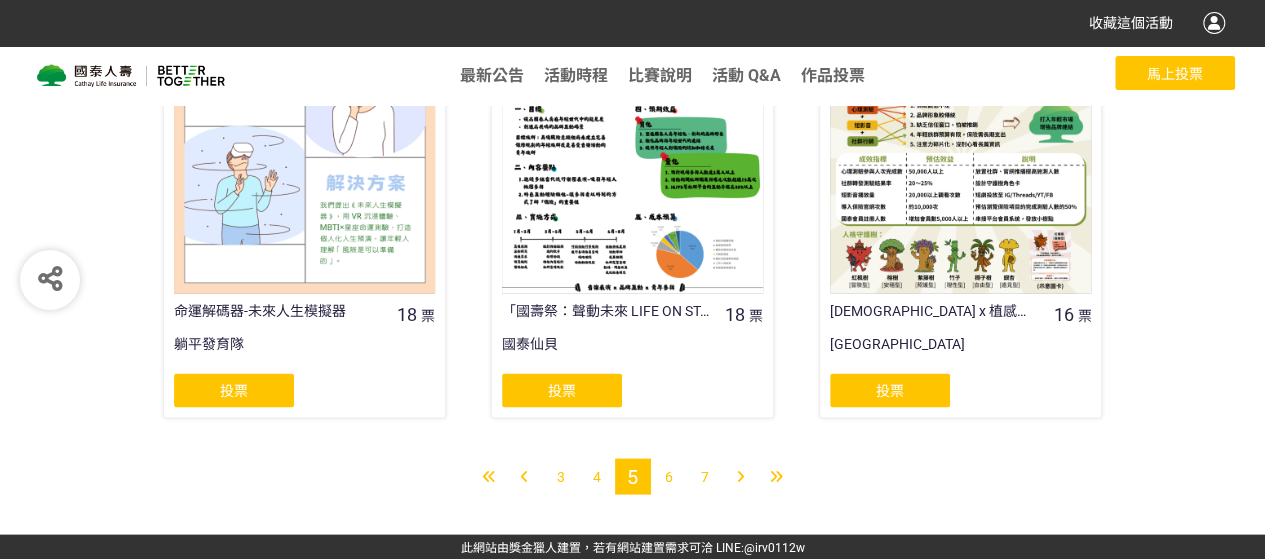 click on "3" at bounding box center (561, 476) 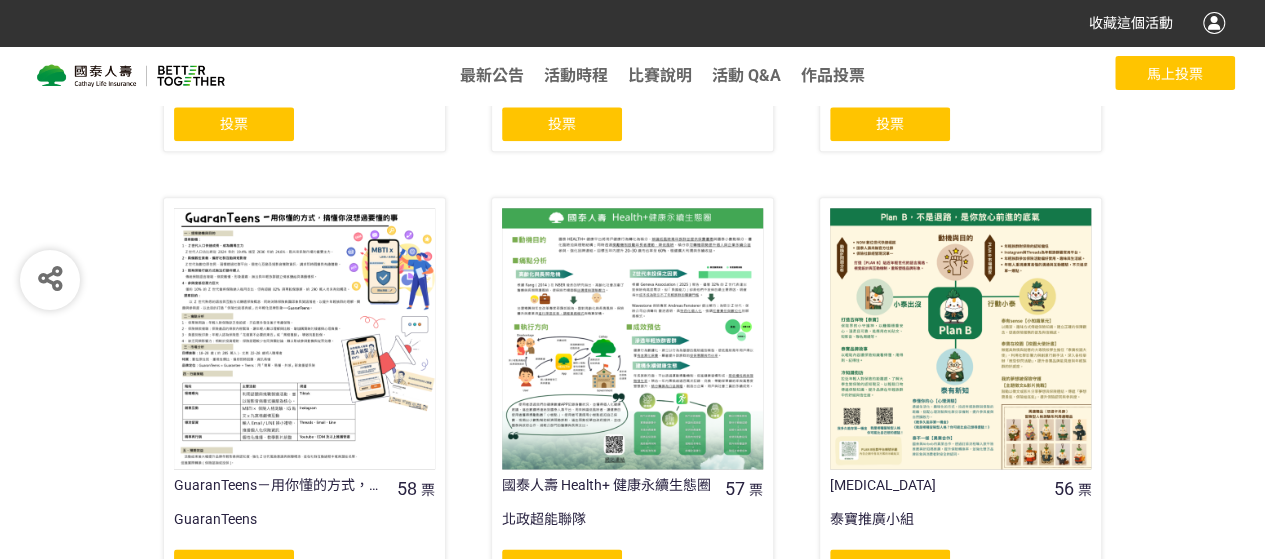 scroll, scrollTop: 1200, scrollLeft: 0, axis: vertical 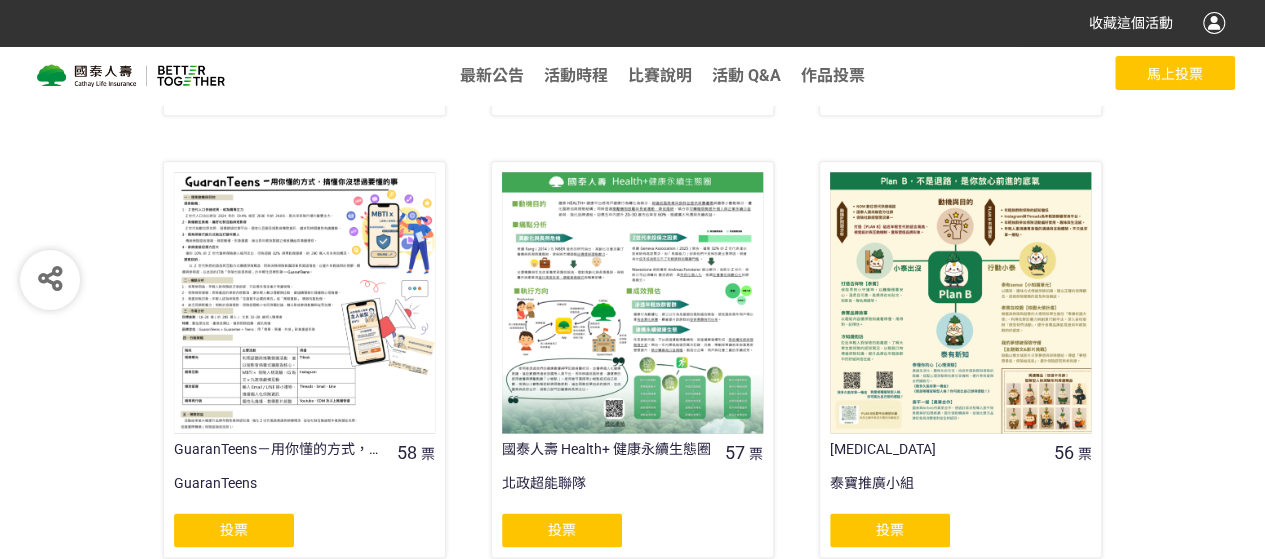 click at bounding box center [632, 302] 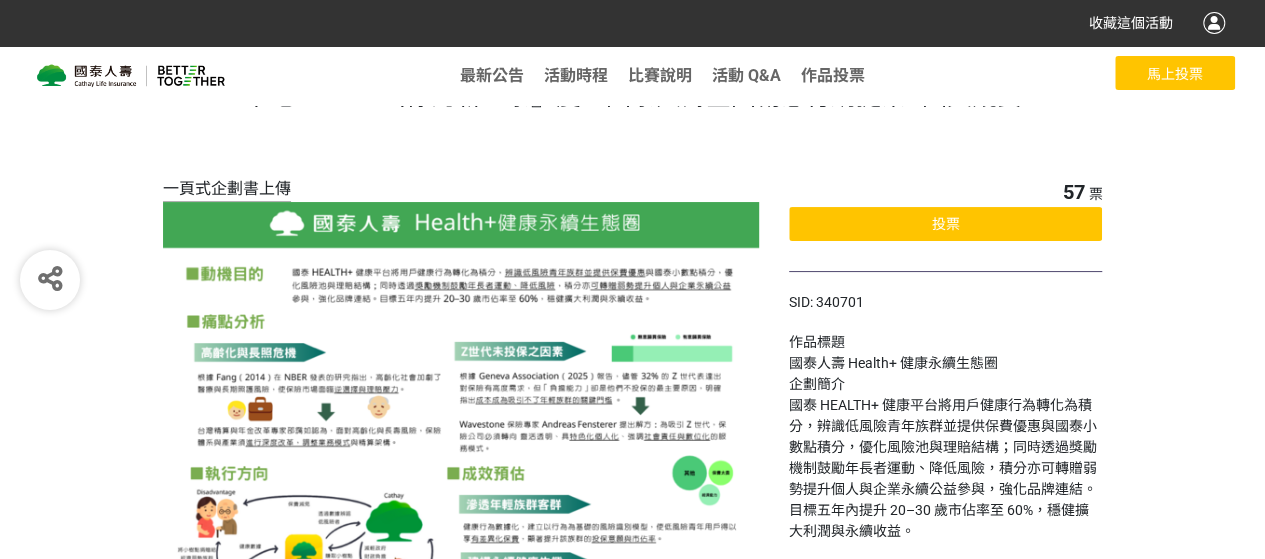 scroll, scrollTop: 0, scrollLeft: 0, axis: both 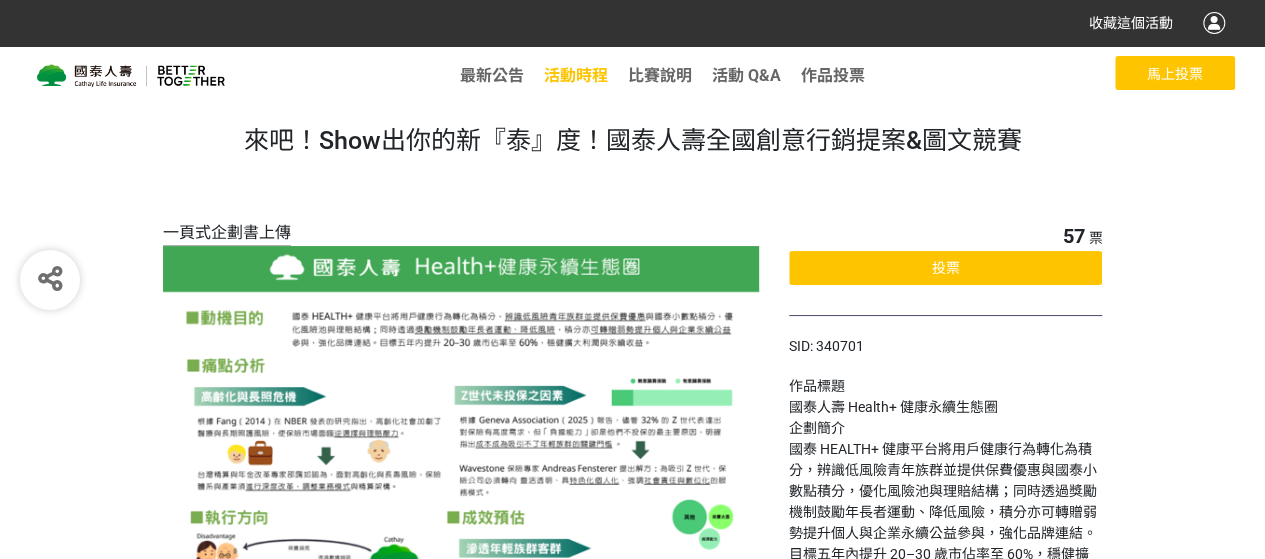 click on "活動時程" at bounding box center [576, 75] 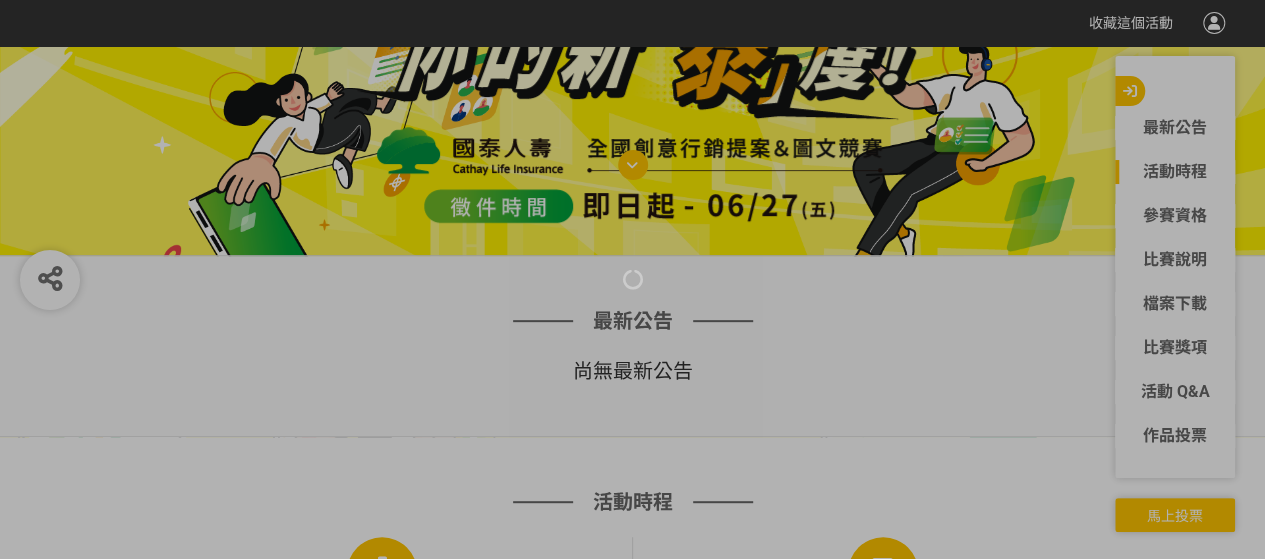 scroll, scrollTop: 606, scrollLeft: 0, axis: vertical 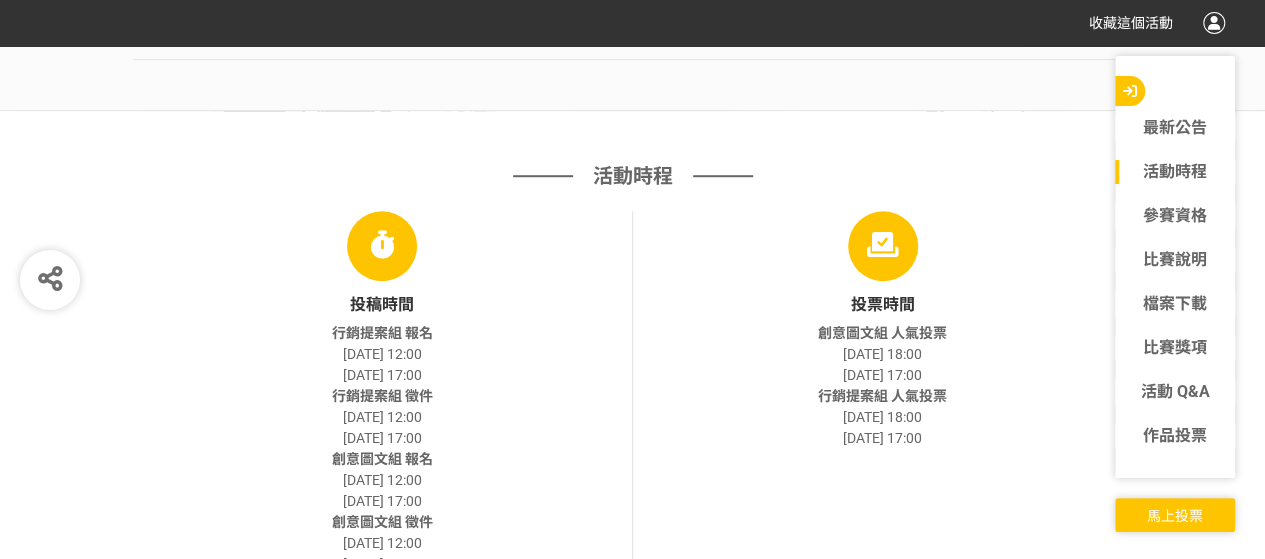 drag, startPoint x: 817, startPoint y: 394, endPoint x: 936, endPoint y: 437, distance: 126.53063 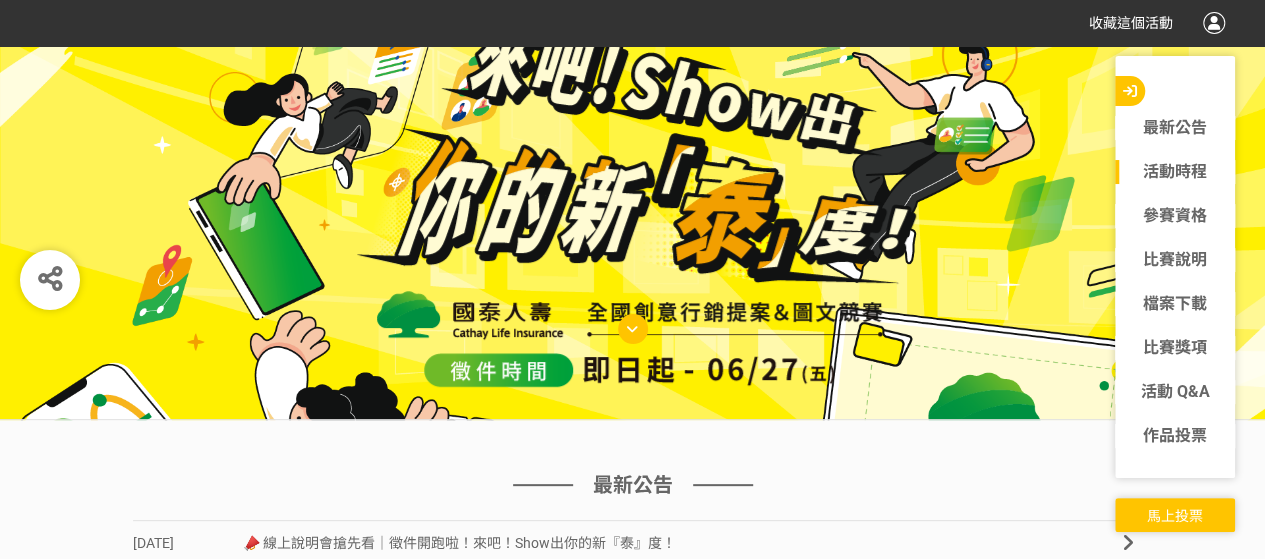 scroll, scrollTop: 0, scrollLeft: 0, axis: both 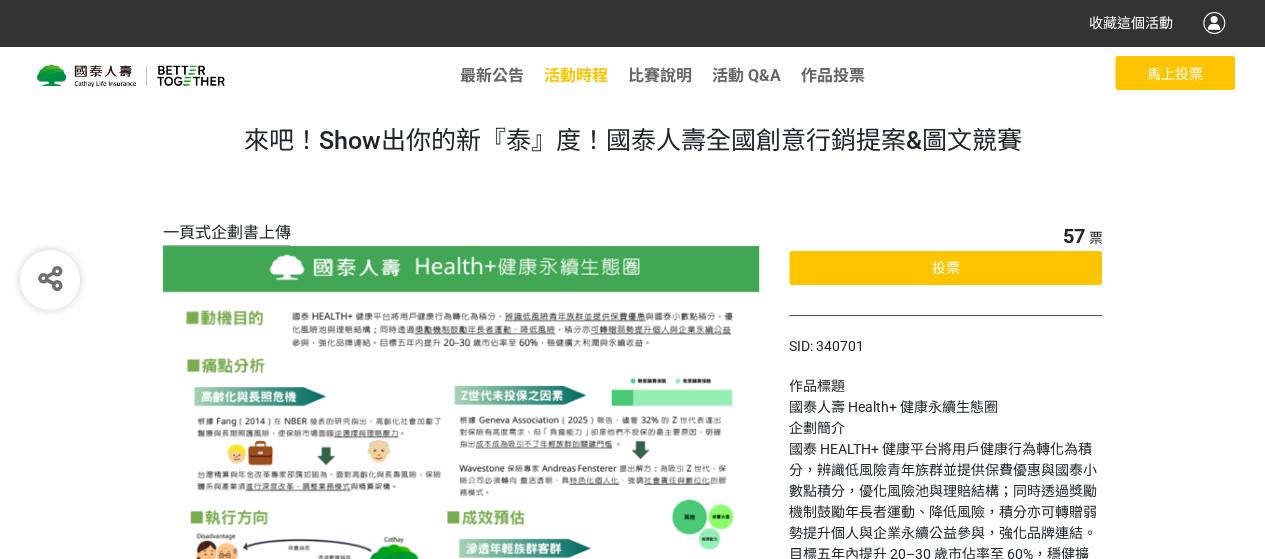 click on "活動時程" at bounding box center (576, 75) 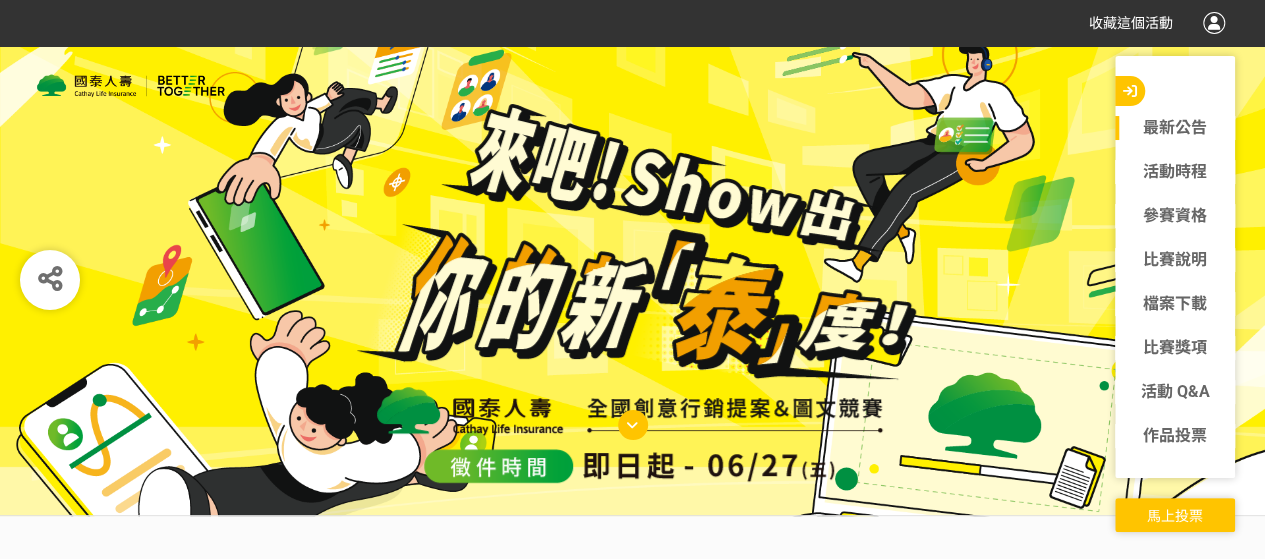 scroll, scrollTop: 0, scrollLeft: 0, axis: both 